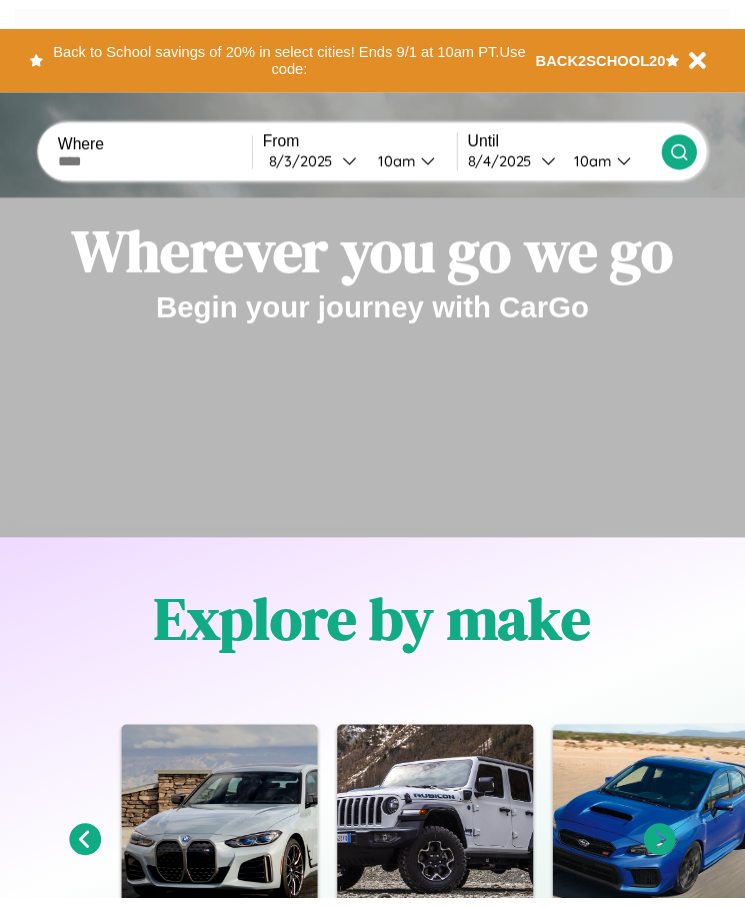 scroll, scrollTop: 0, scrollLeft: 0, axis: both 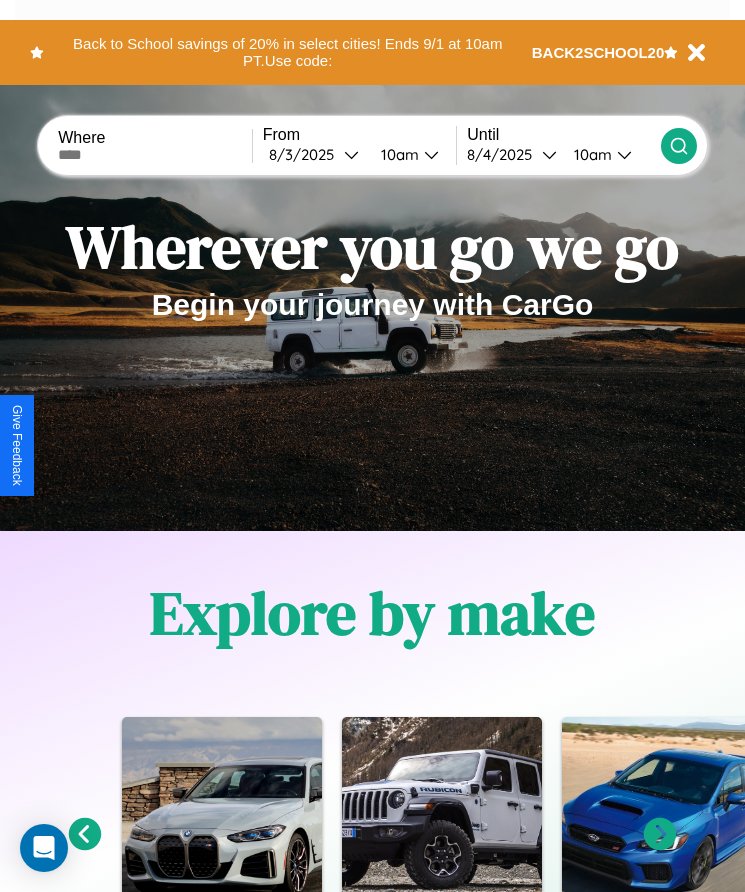 click at bounding box center (155, 155) 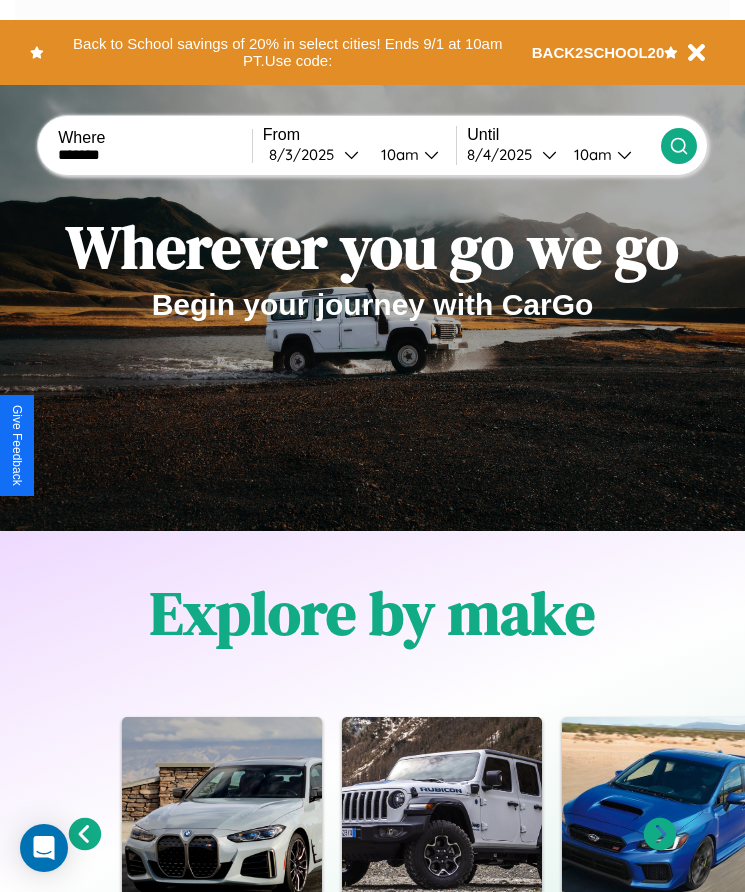 type on "*******" 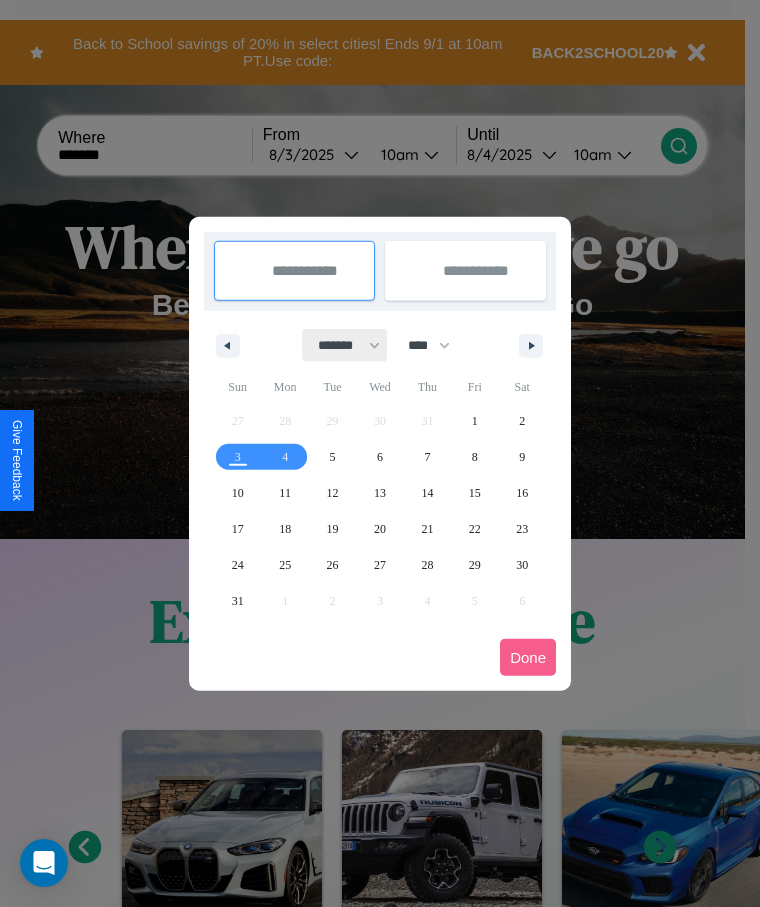 click on "******* ******** ***** ***** *** **** **** ****** ********* ******* ******** ********" at bounding box center (345, 345) 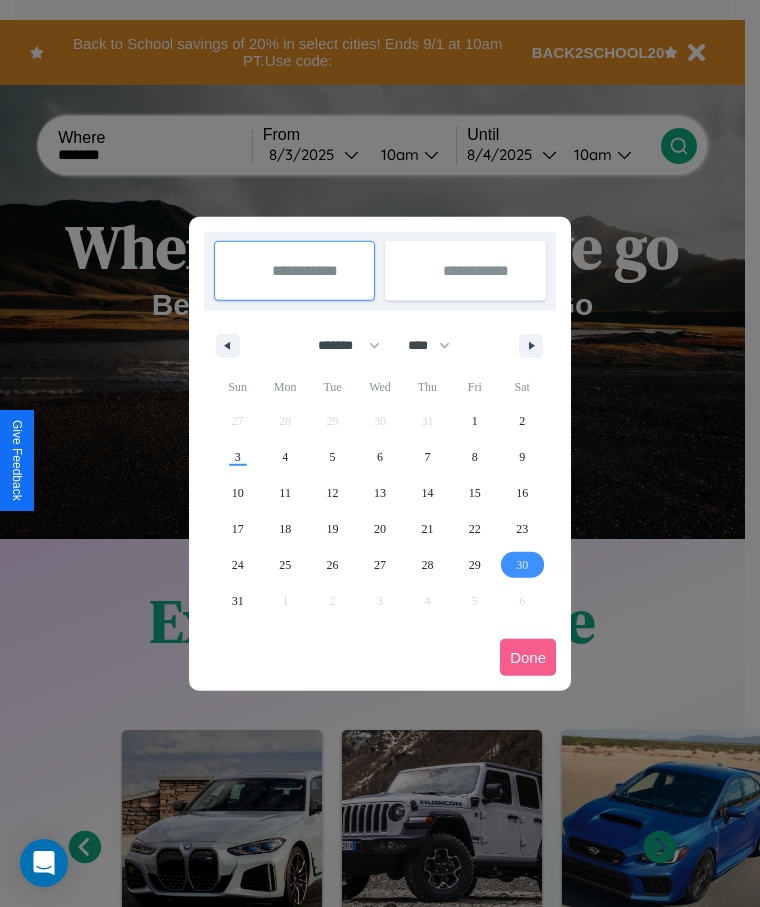 click on "30" at bounding box center [522, 565] 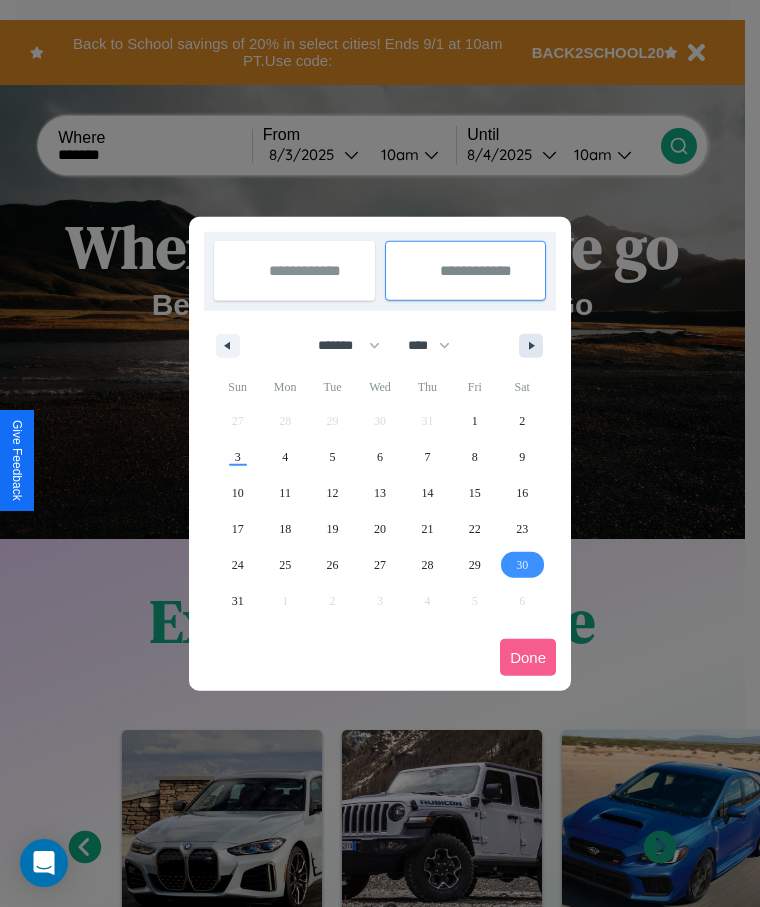 click at bounding box center (535, 346) 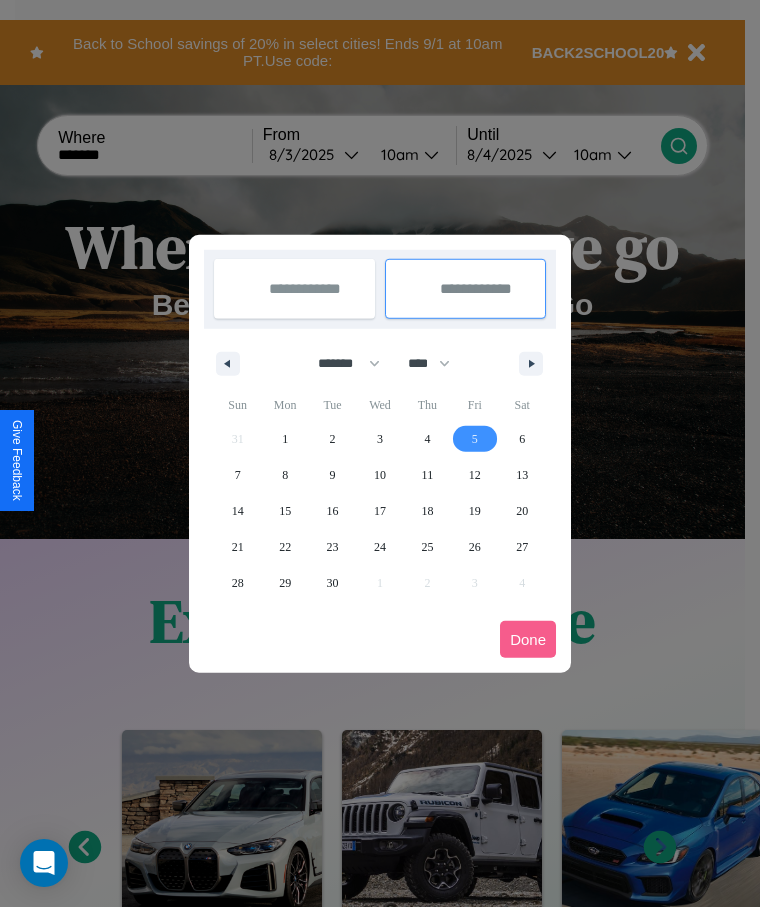 click on "5" at bounding box center (475, 439) 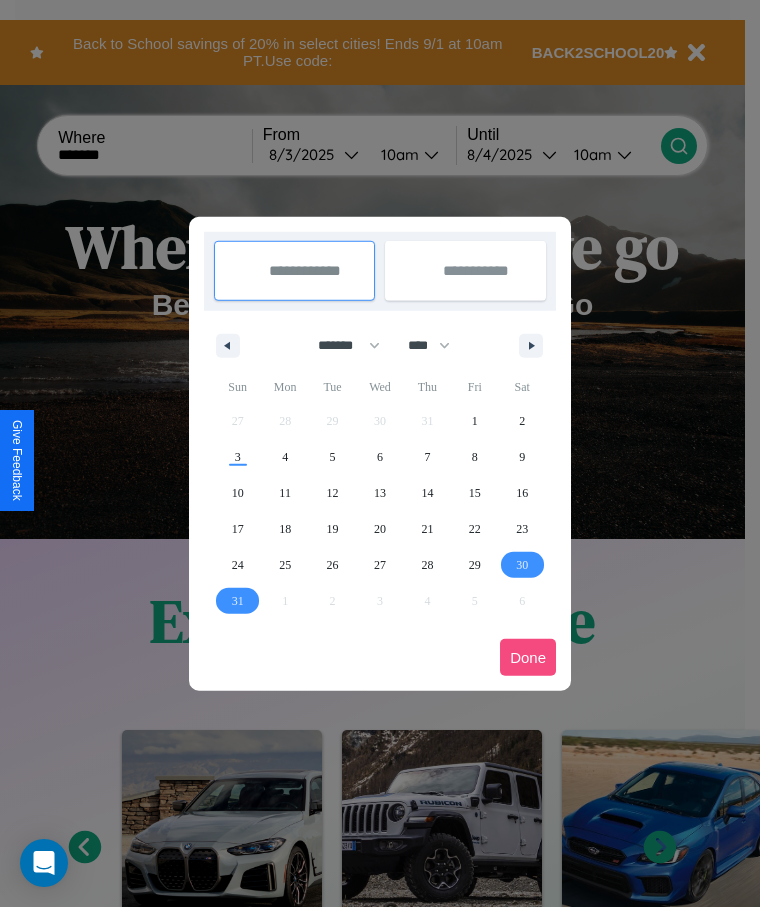 click on "Done" at bounding box center (528, 657) 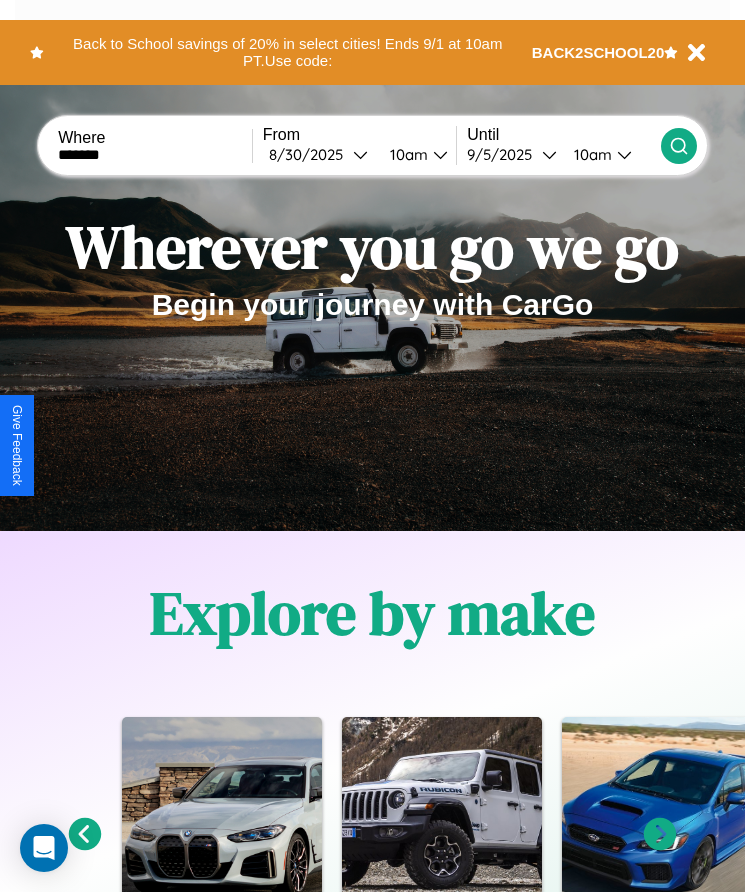 click 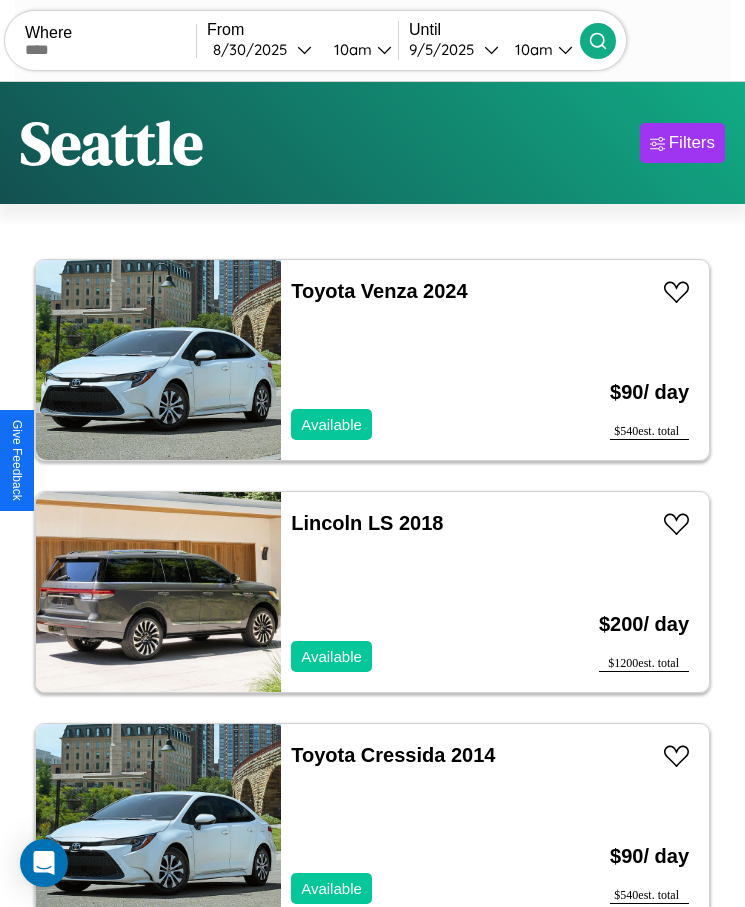 scroll, scrollTop: 50, scrollLeft: 0, axis: vertical 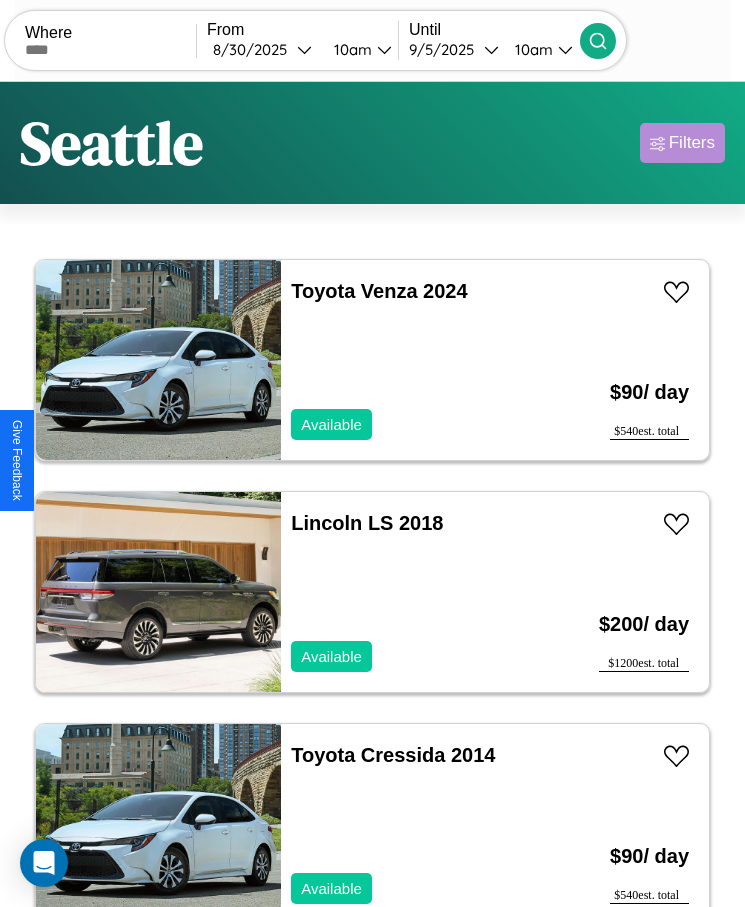 click on "Filters" at bounding box center [692, 143] 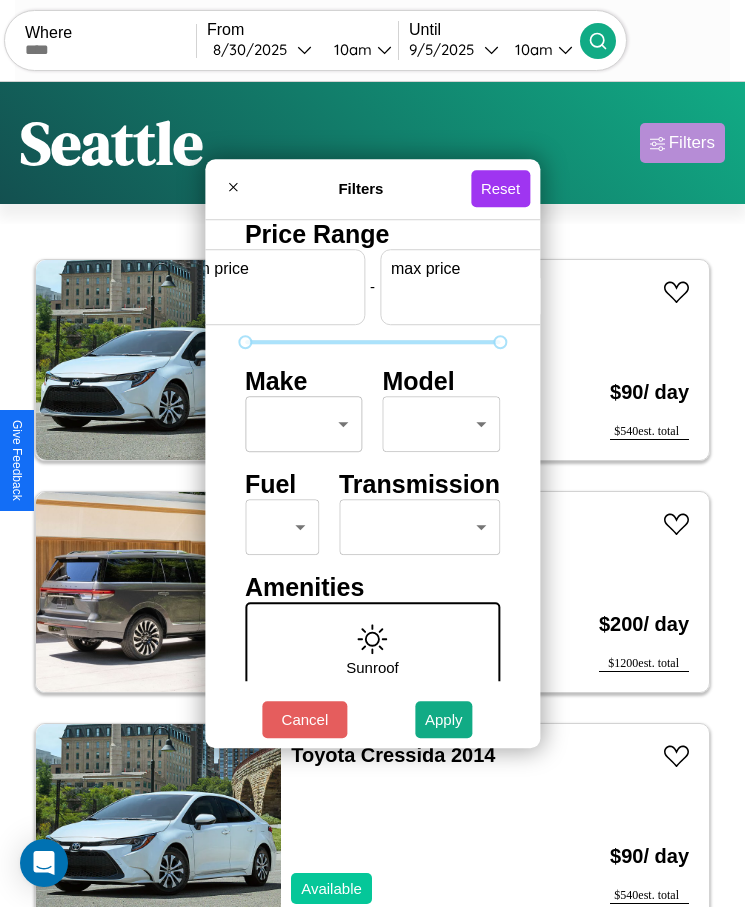 scroll, scrollTop: 0, scrollLeft: 74, axis: horizontal 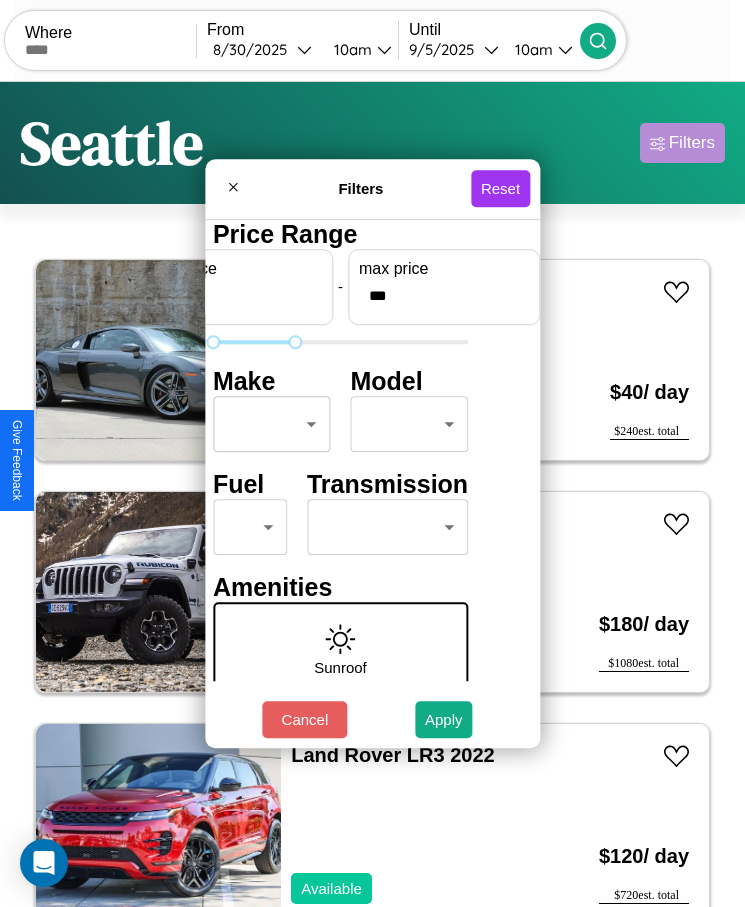 type on "***" 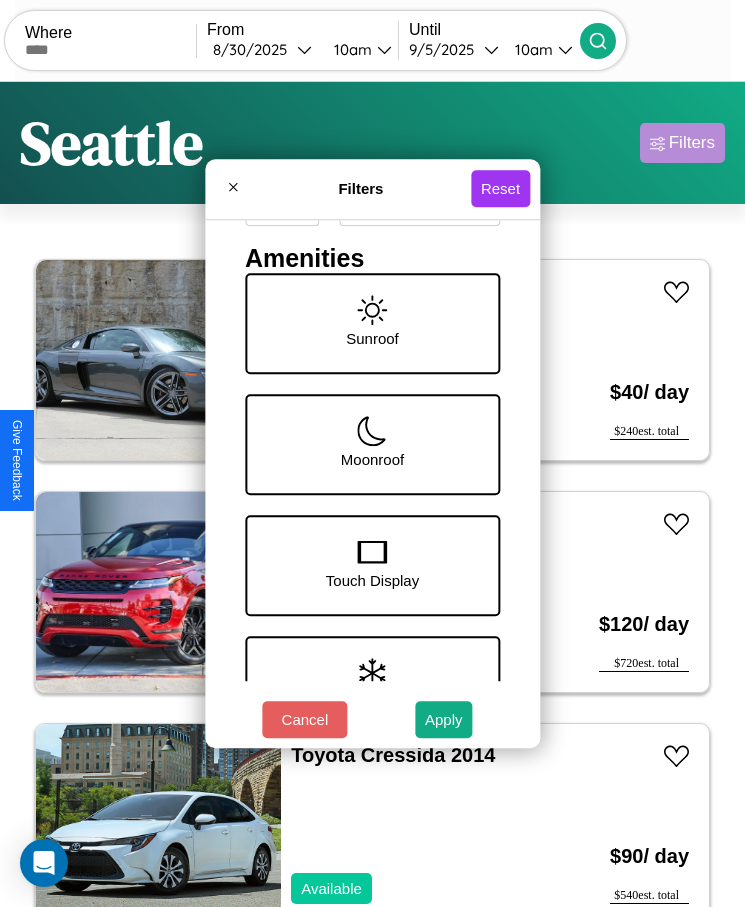 scroll, scrollTop: 573, scrollLeft: 0, axis: vertical 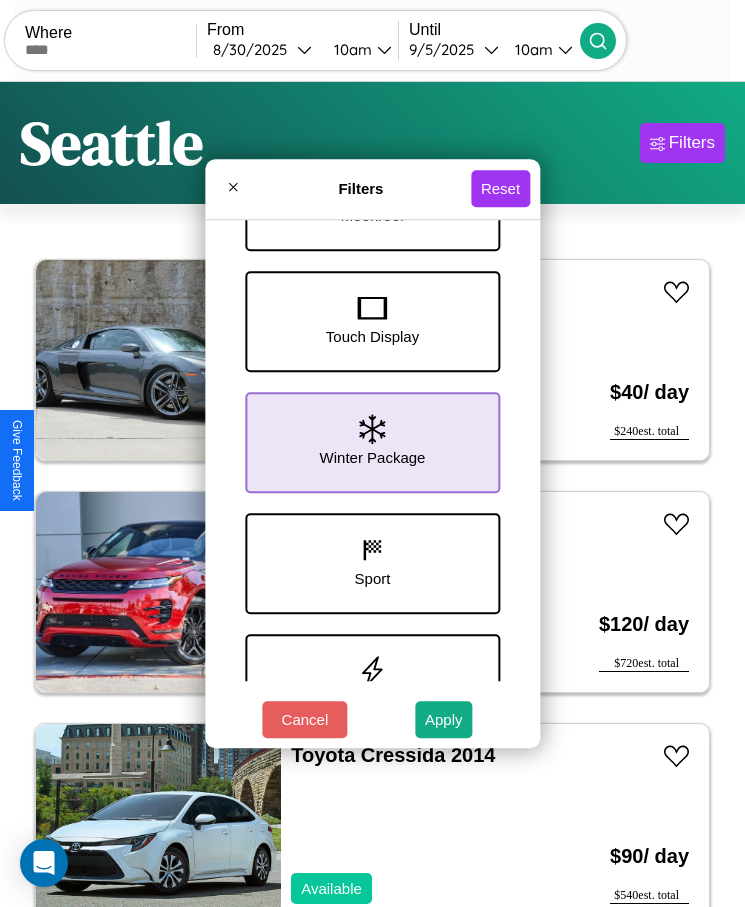type on "**" 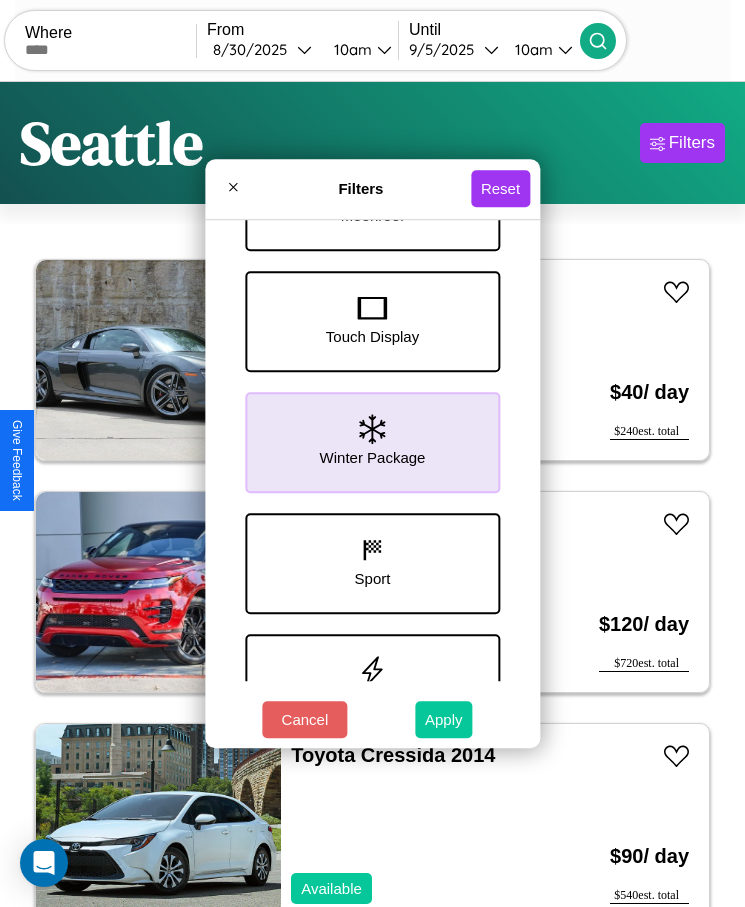 click on "Apply" at bounding box center [444, 719] 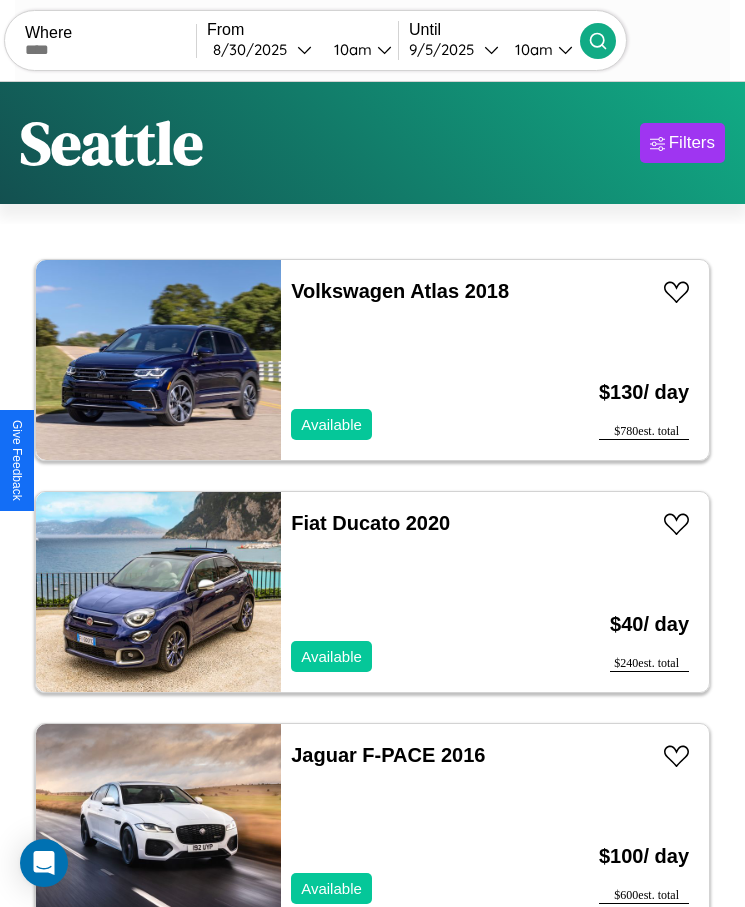 scroll, scrollTop: 41, scrollLeft: 0, axis: vertical 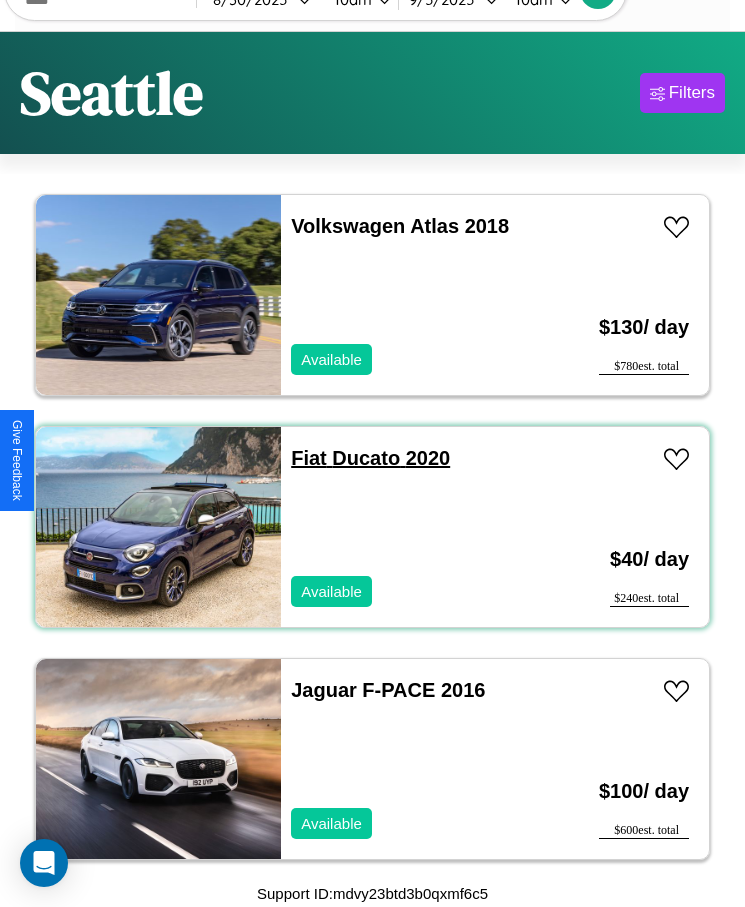 click on "Fiat   Ducato   2020" at bounding box center (370, 458) 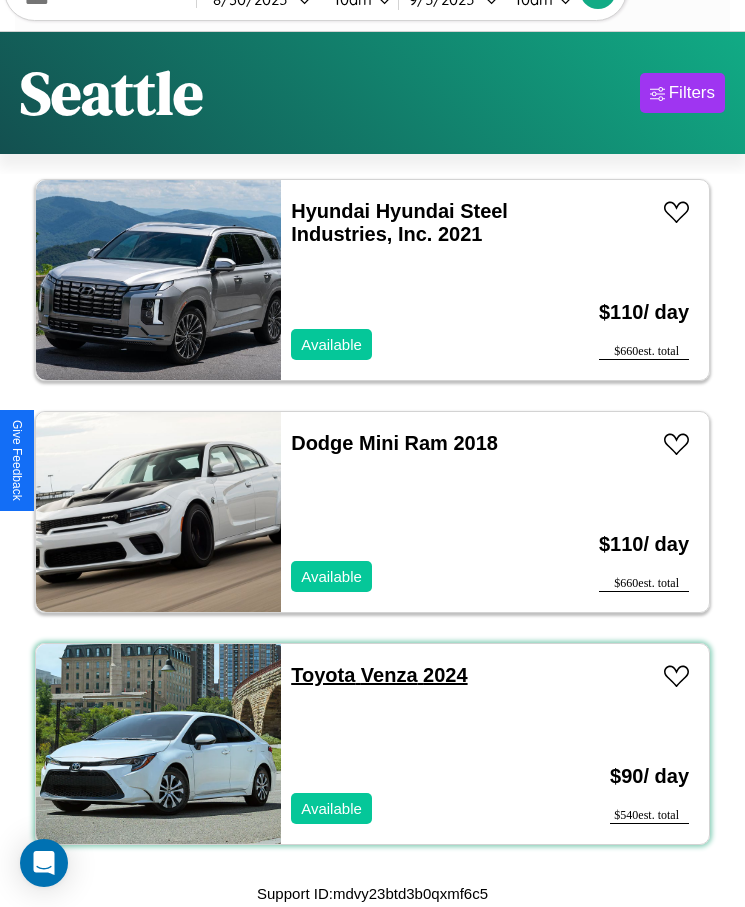 click on "Toyota   Venza   2024" at bounding box center (379, 675) 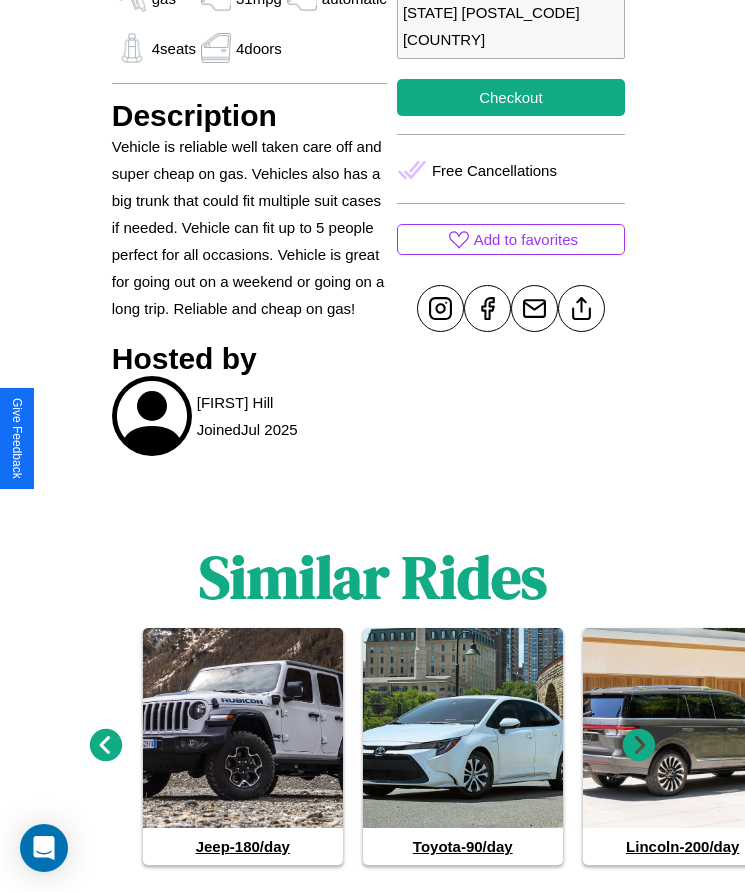 scroll, scrollTop: 942, scrollLeft: 0, axis: vertical 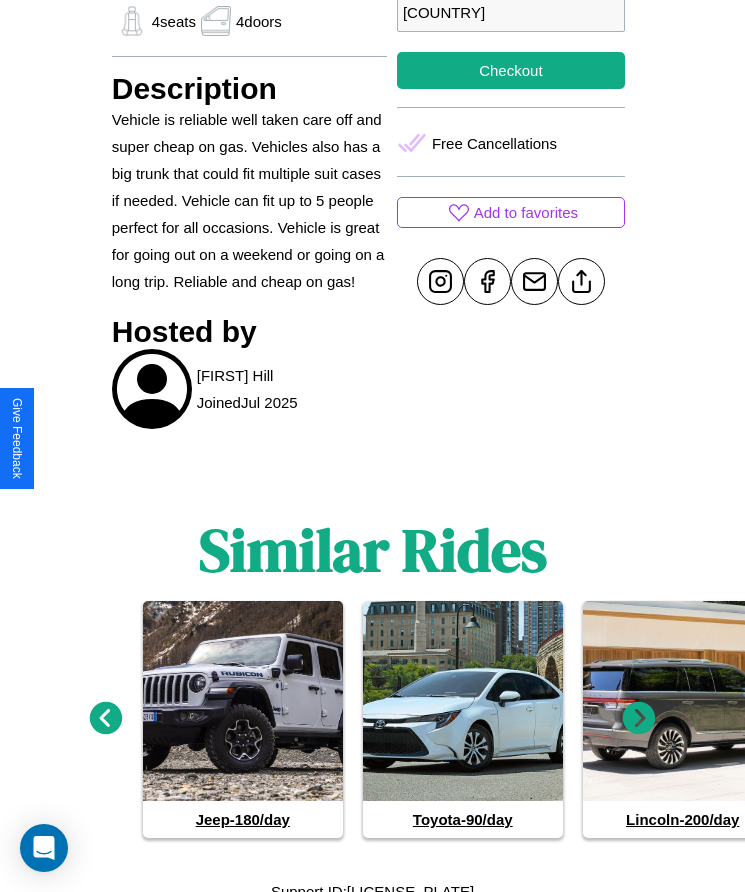click 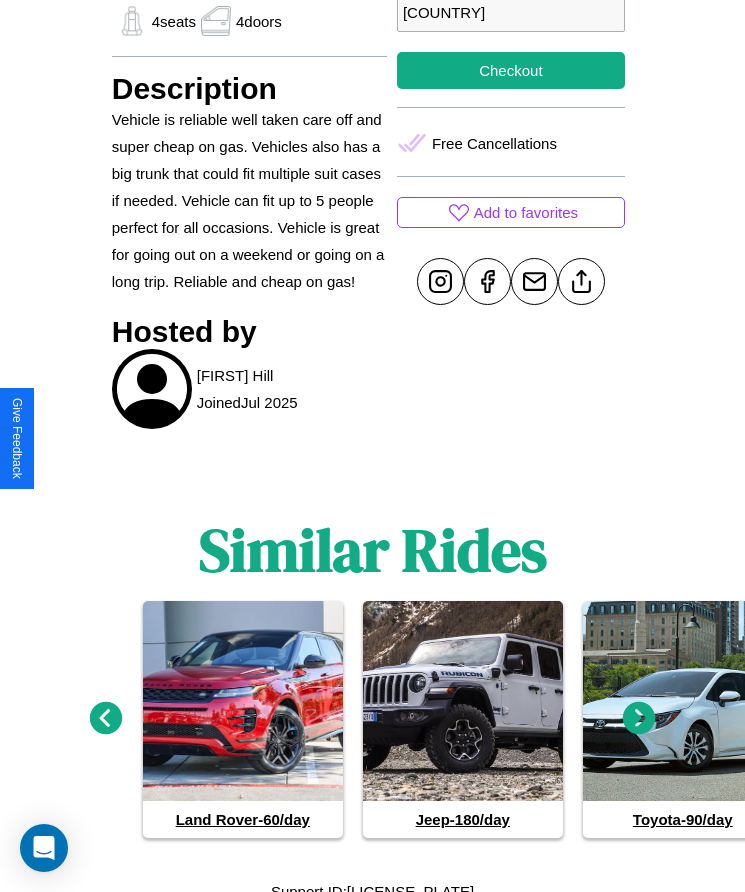 click 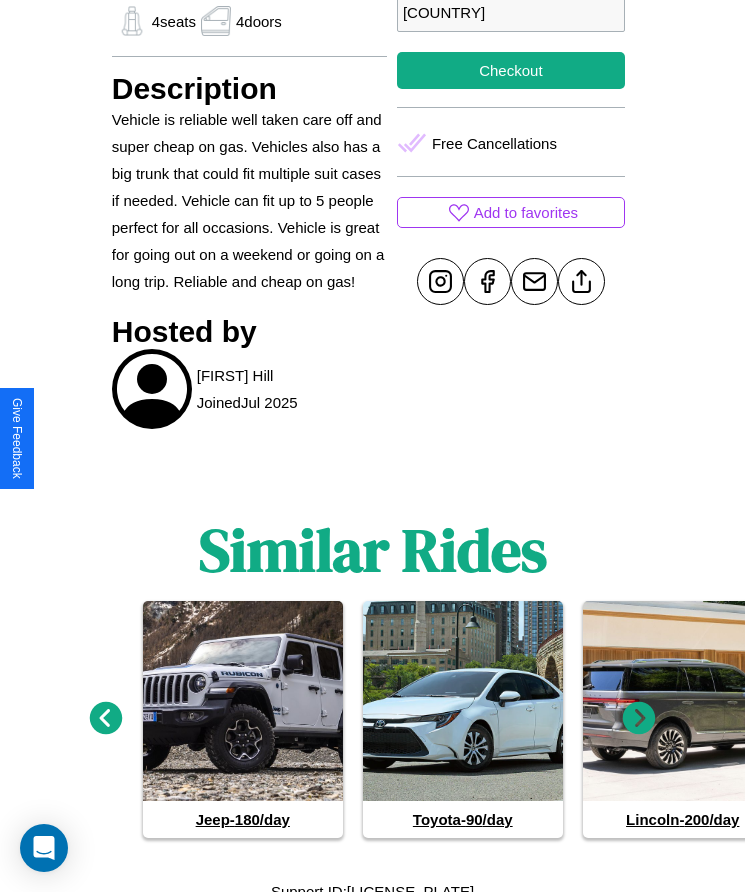 click 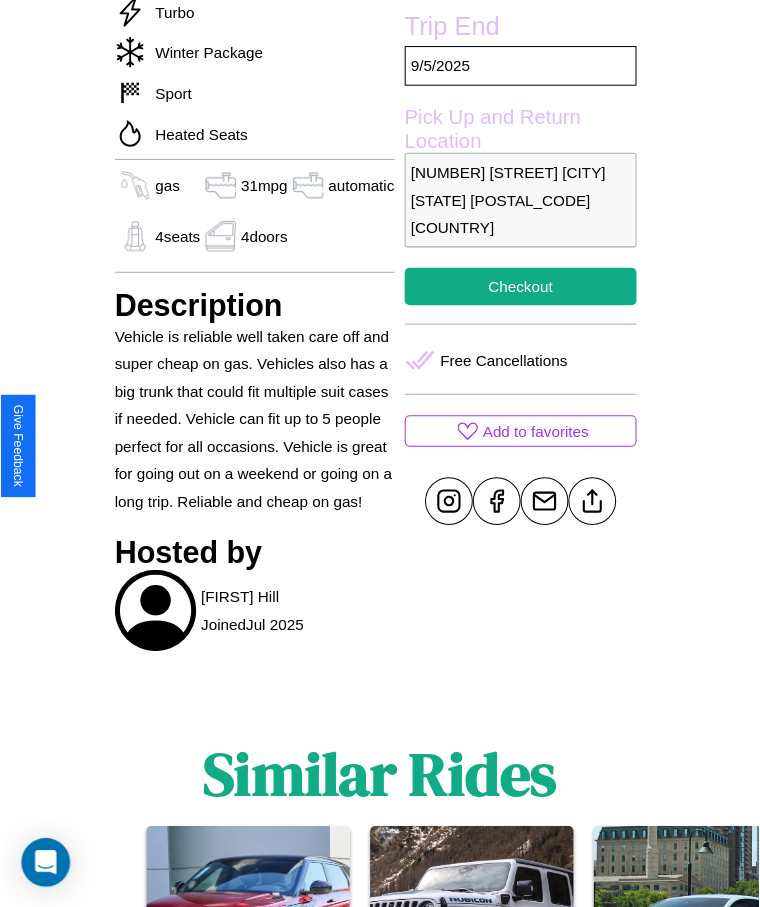 scroll, scrollTop: 709, scrollLeft: 0, axis: vertical 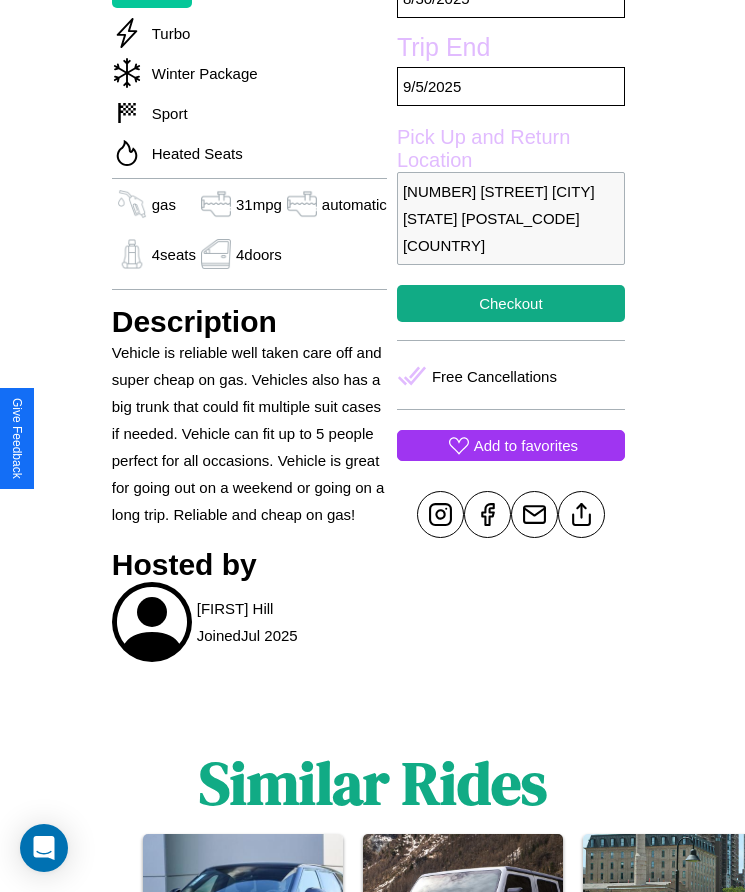 click on "Add to favorites" at bounding box center [526, 445] 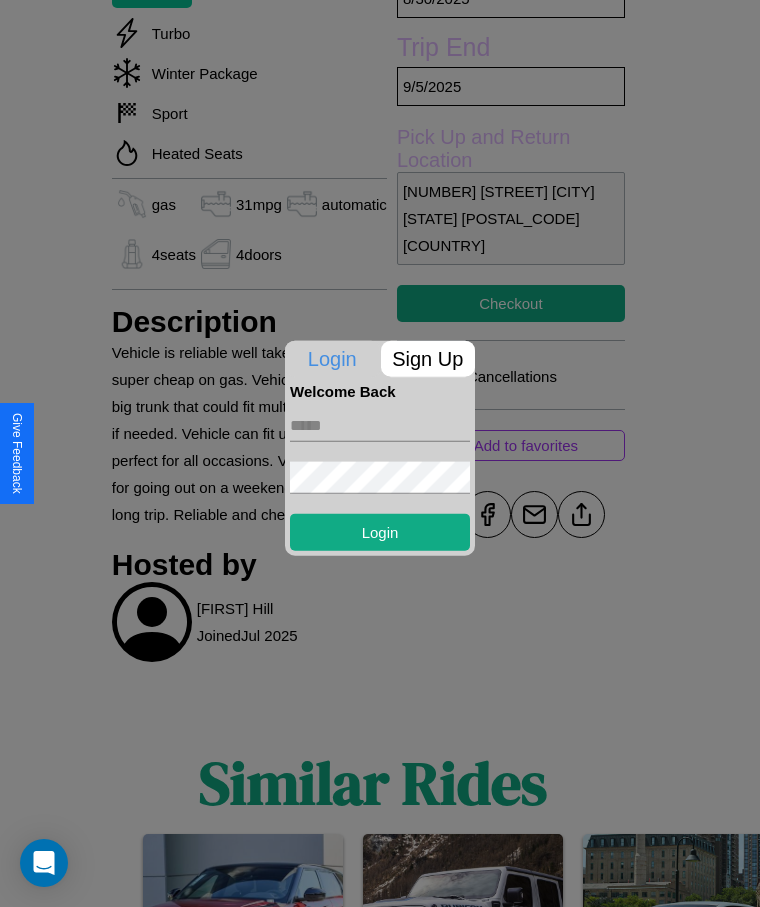 click on "Login" at bounding box center [380, 474] 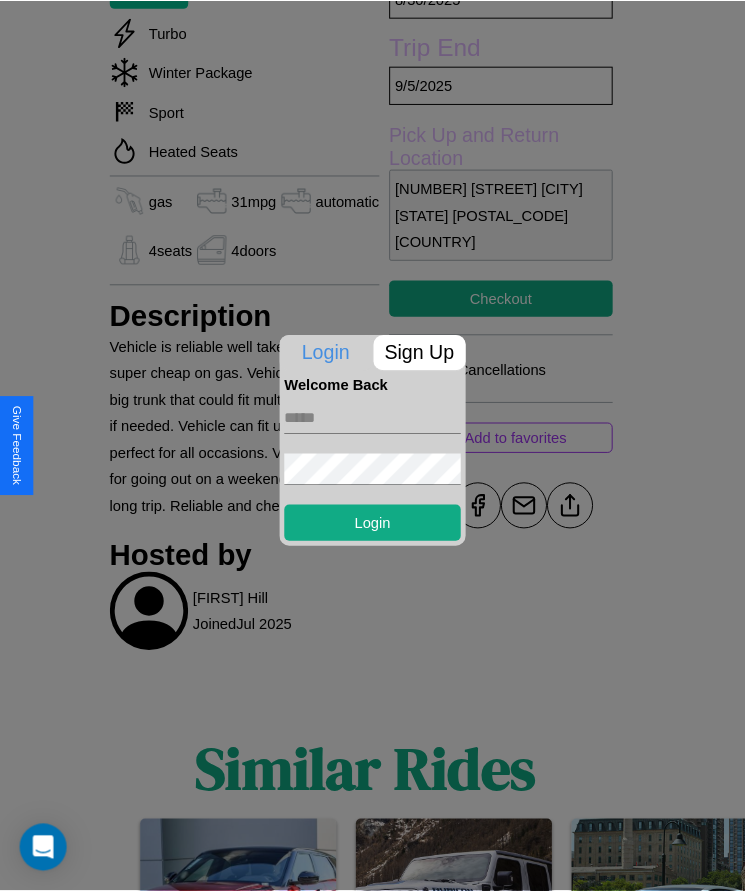scroll, scrollTop: 770, scrollLeft: 0, axis: vertical 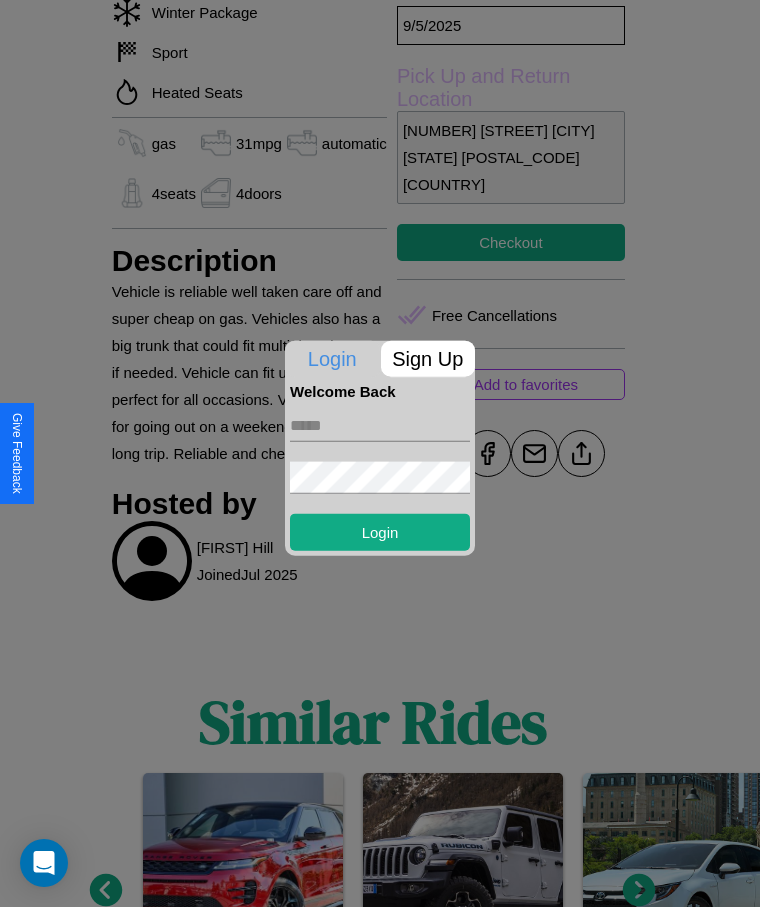 click at bounding box center (380, 453) 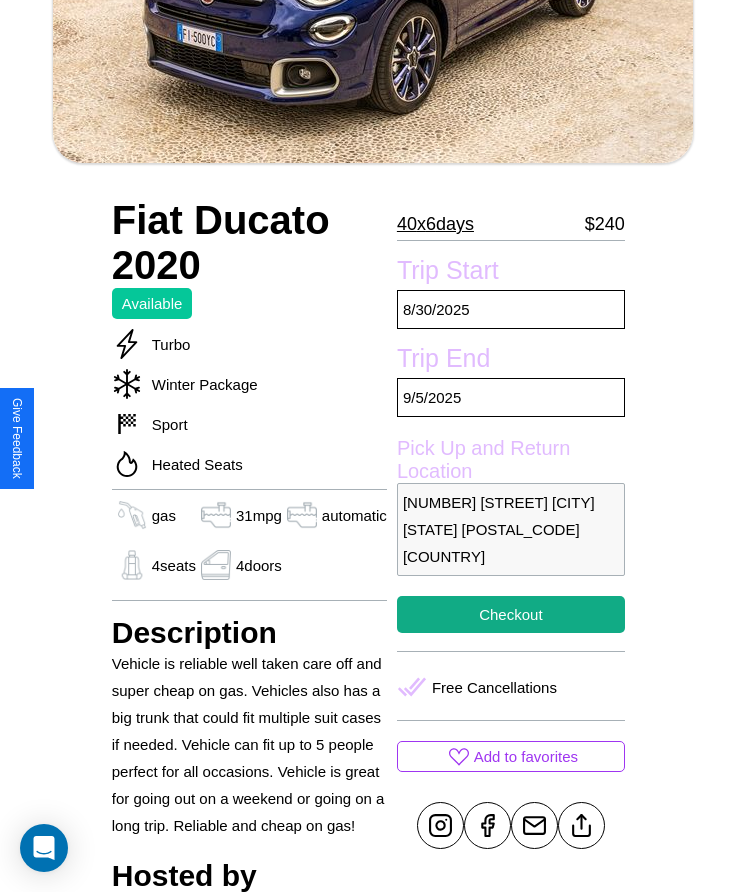 scroll, scrollTop: 176, scrollLeft: 0, axis: vertical 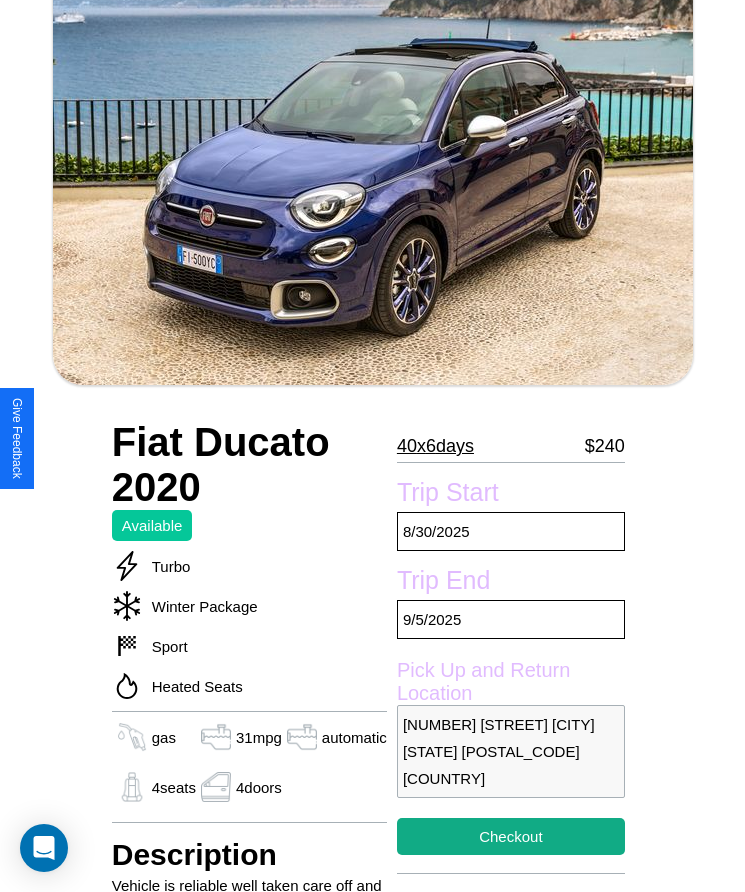 click on "40  x  6  days" at bounding box center (435, 446) 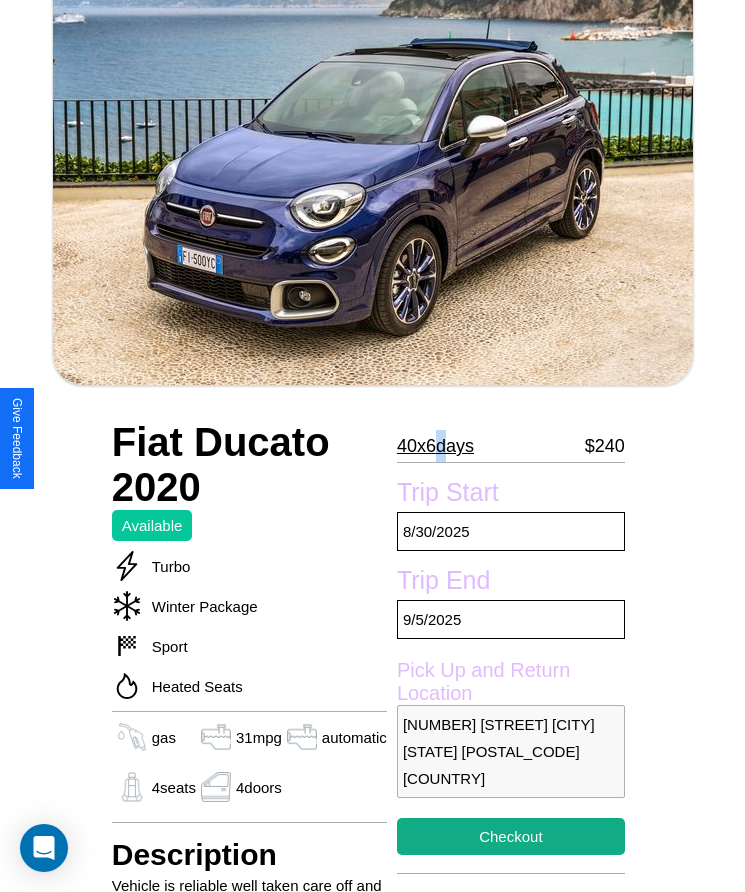 click on "40  x  6  days" at bounding box center [435, 446] 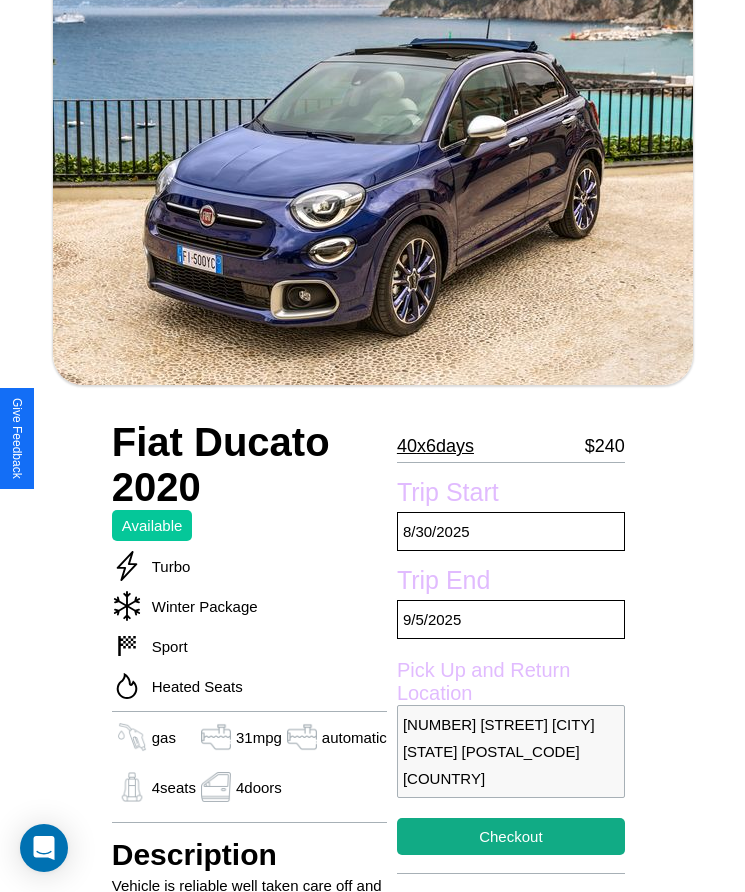 click on "40  x  6  days" at bounding box center [435, 446] 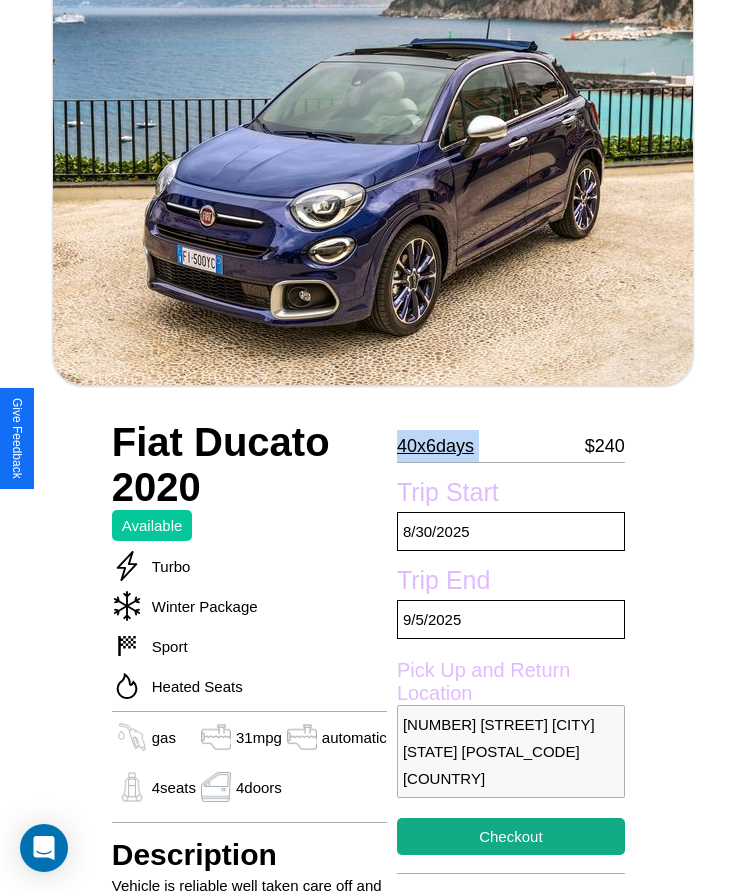 click on "40  x  6  days" at bounding box center [435, 446] 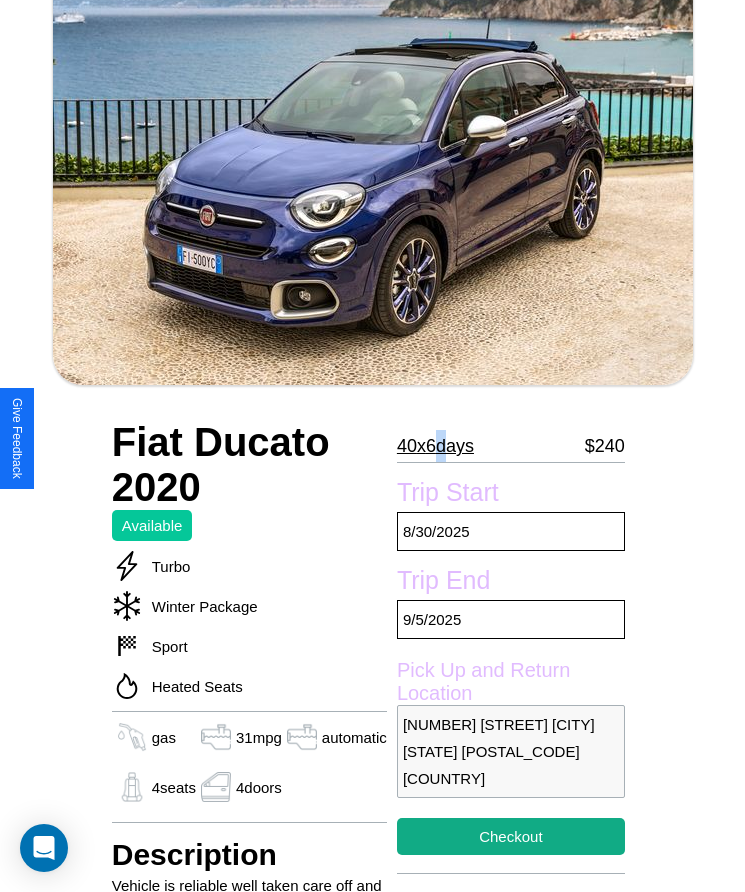 click on "40  x  6  days" at bounding box center (435, 446) 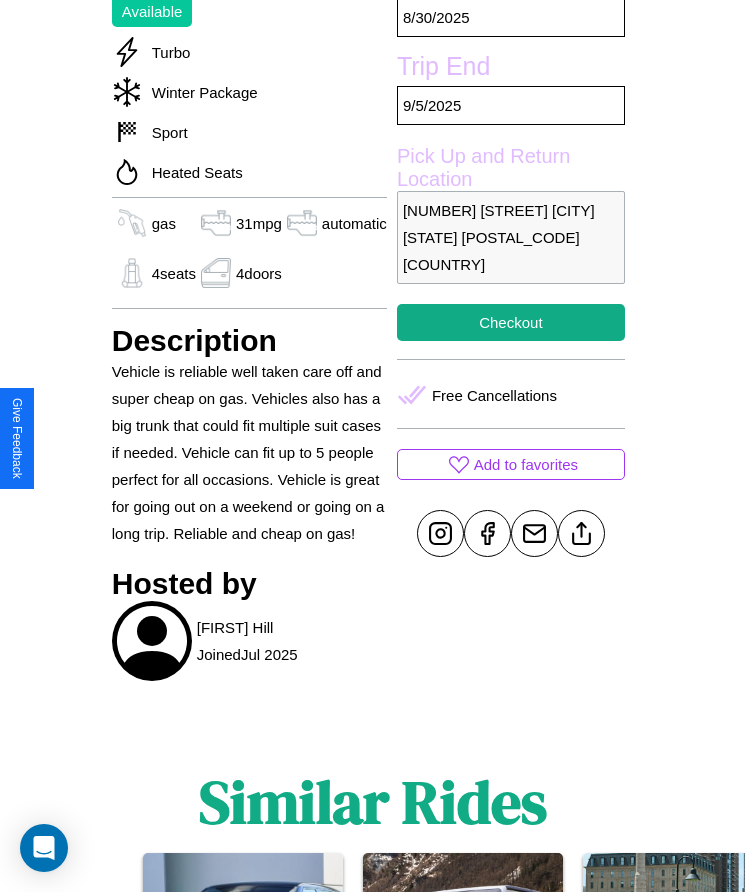 scroll, scrollTop: 709, scrollLeft: 0, axis: vertical 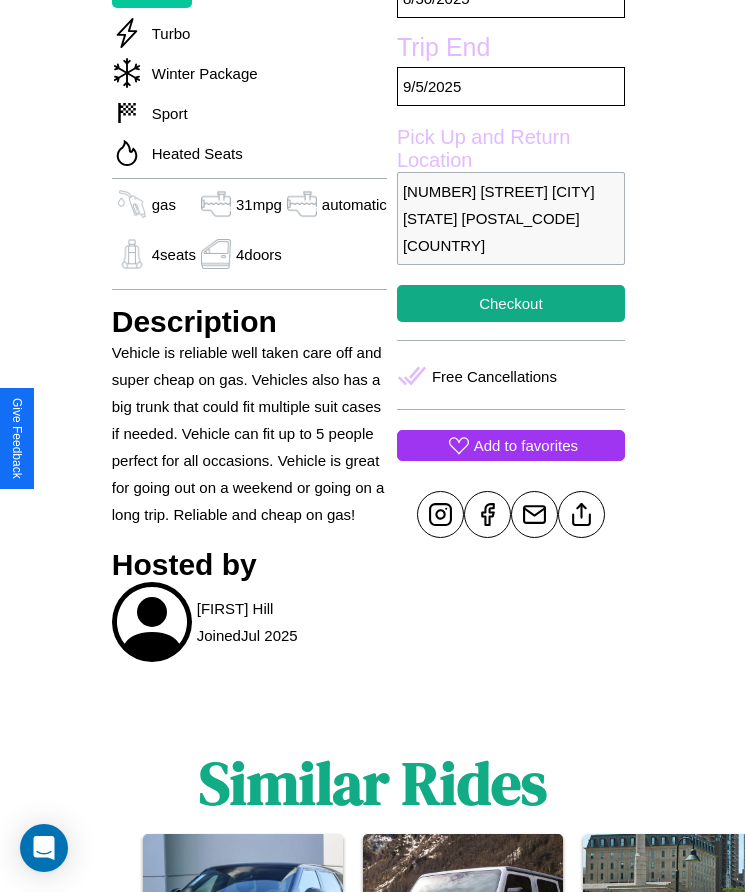 click on "Add to favorites" at bounding box center [526, 445] 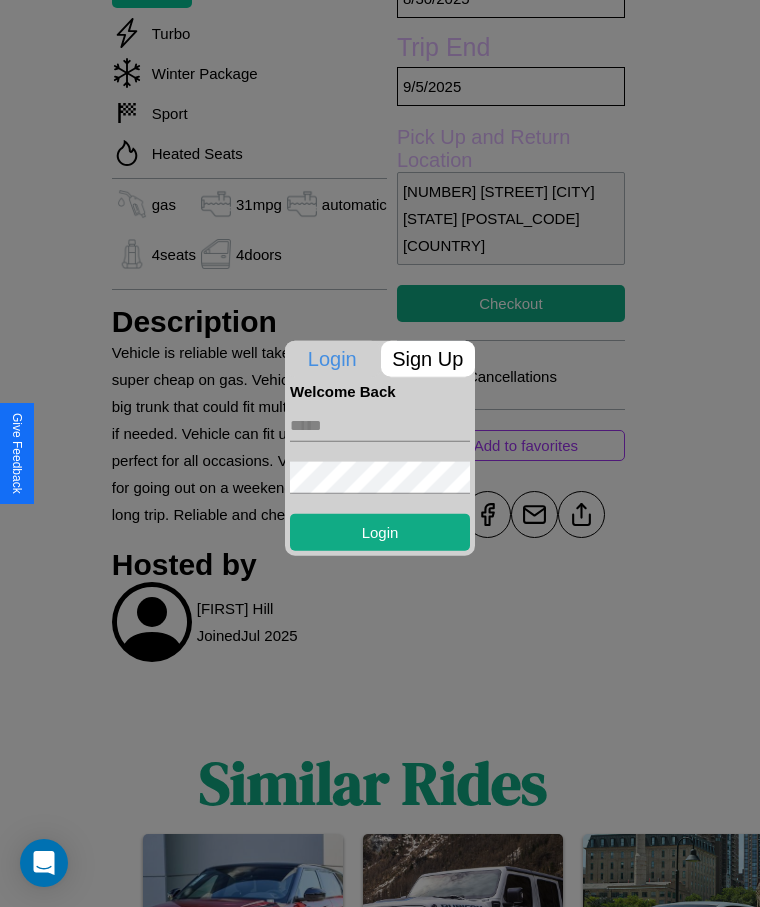 click on "Sign Up" at bounding box center (428, 358) 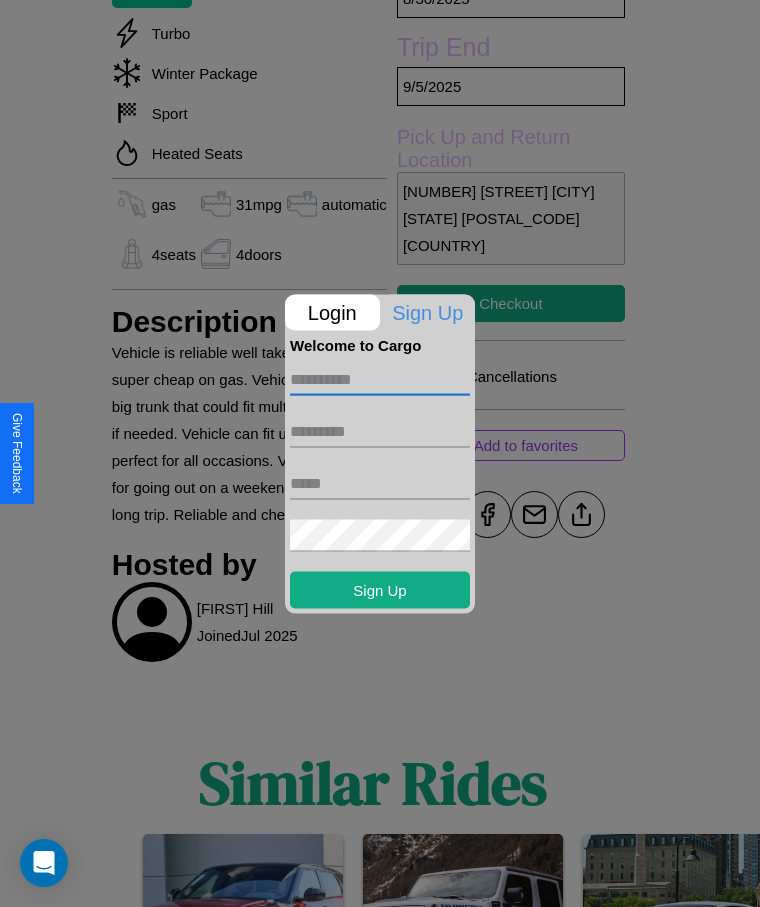 click at bounding box center [380, 379] 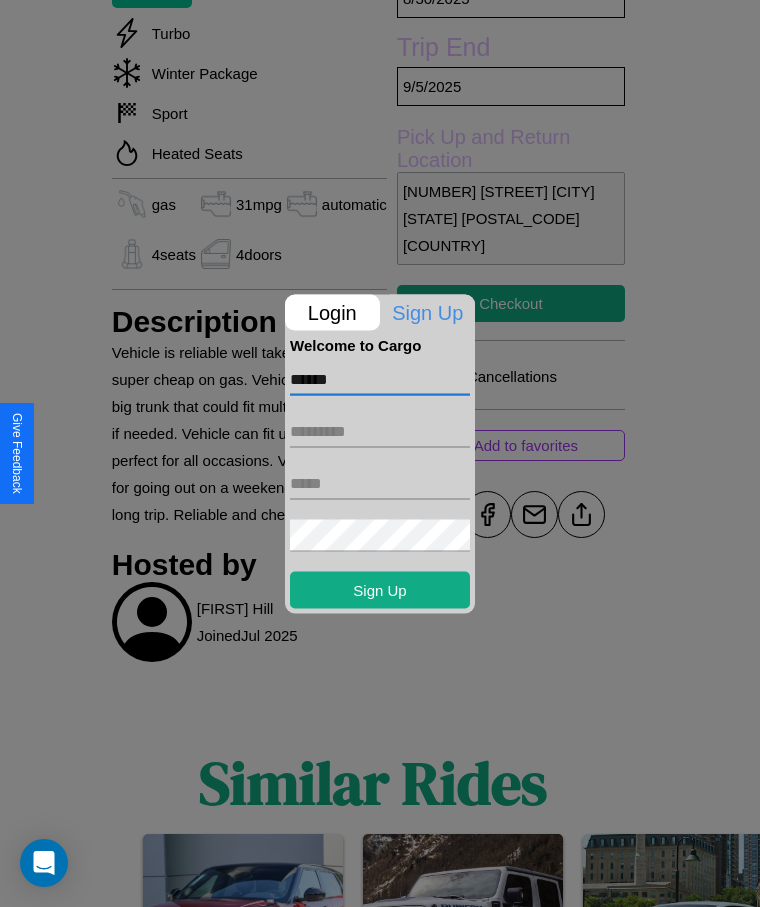 type on "******" 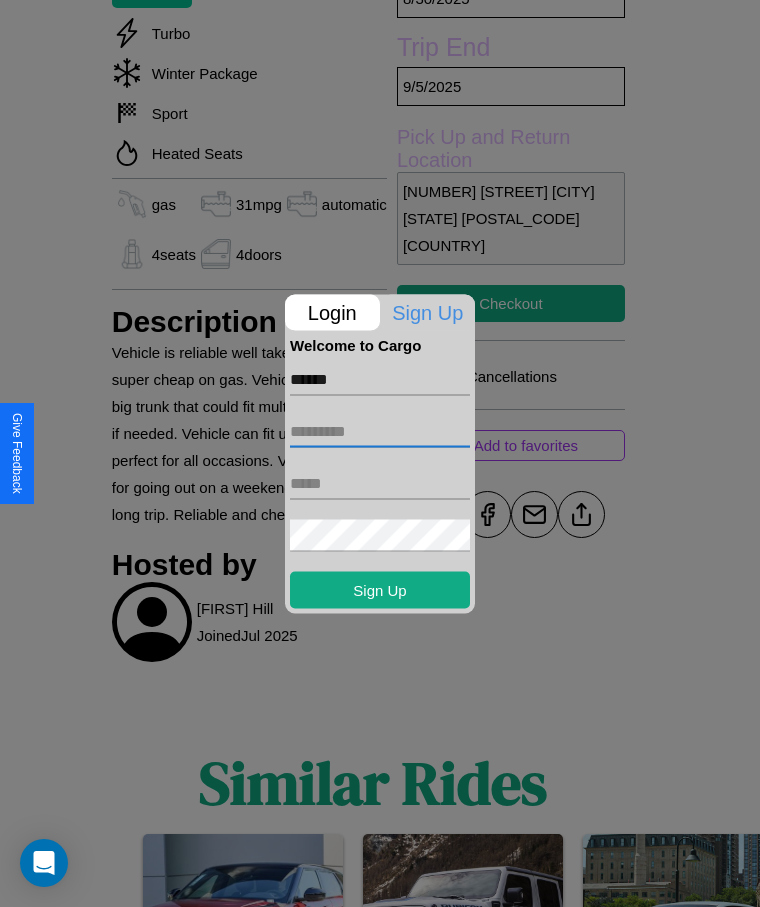 click at bounding box center [380, 431] 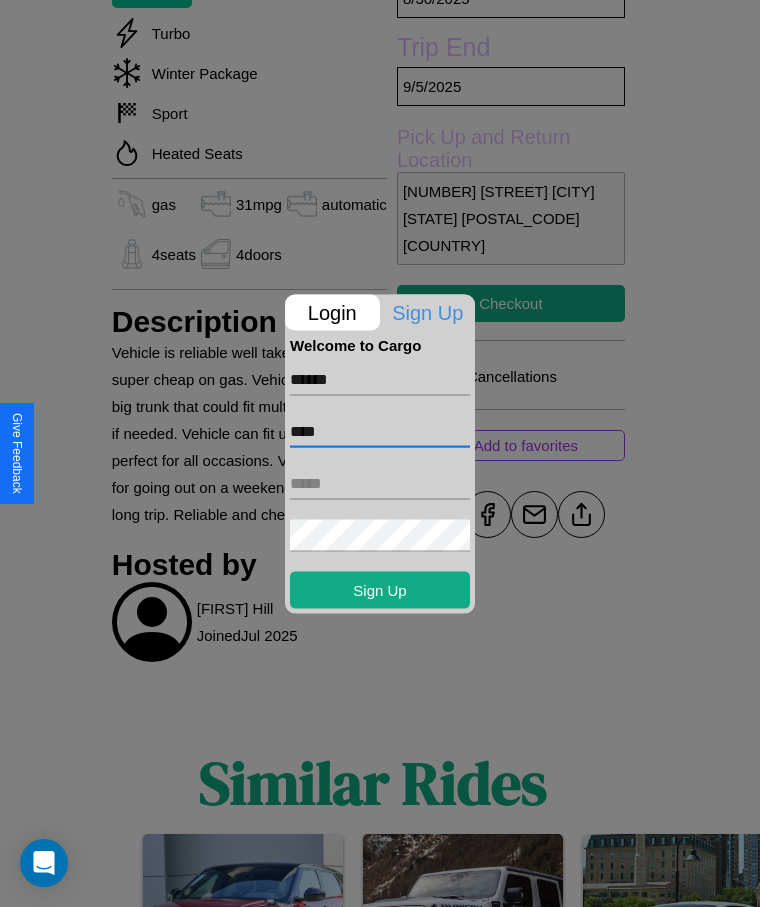 type on "****" 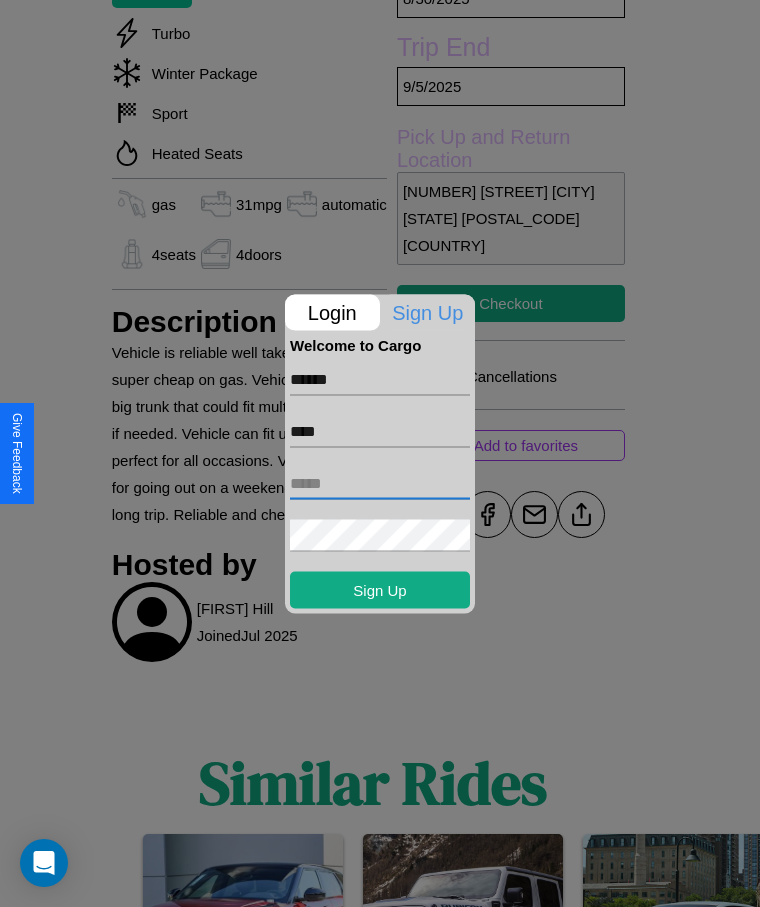 click at bounding box center [380, 483] 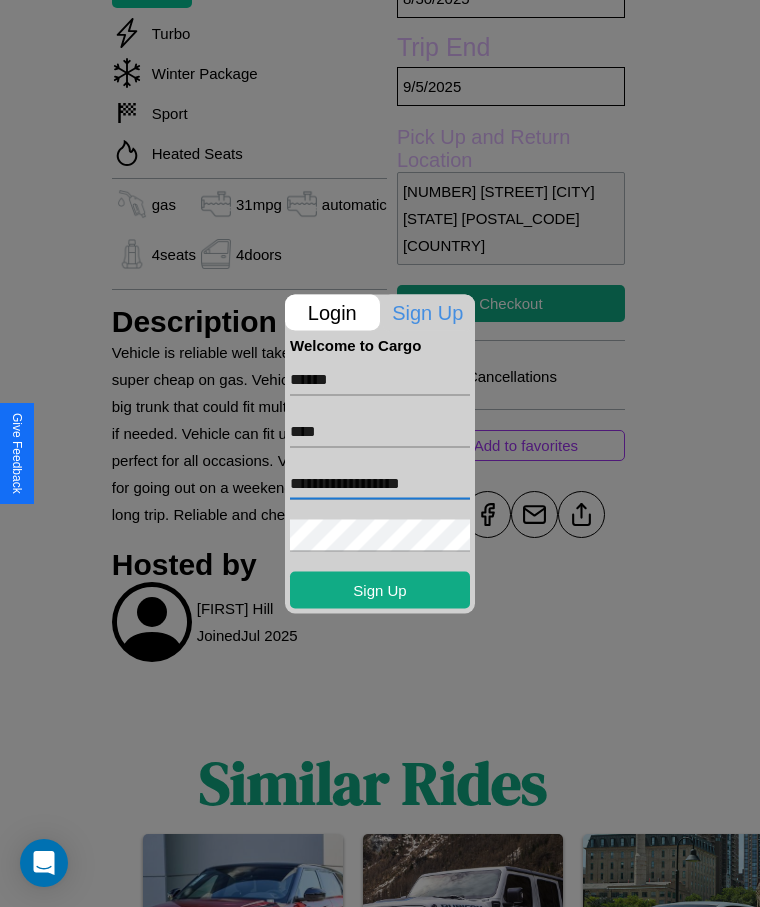 type on "**********" 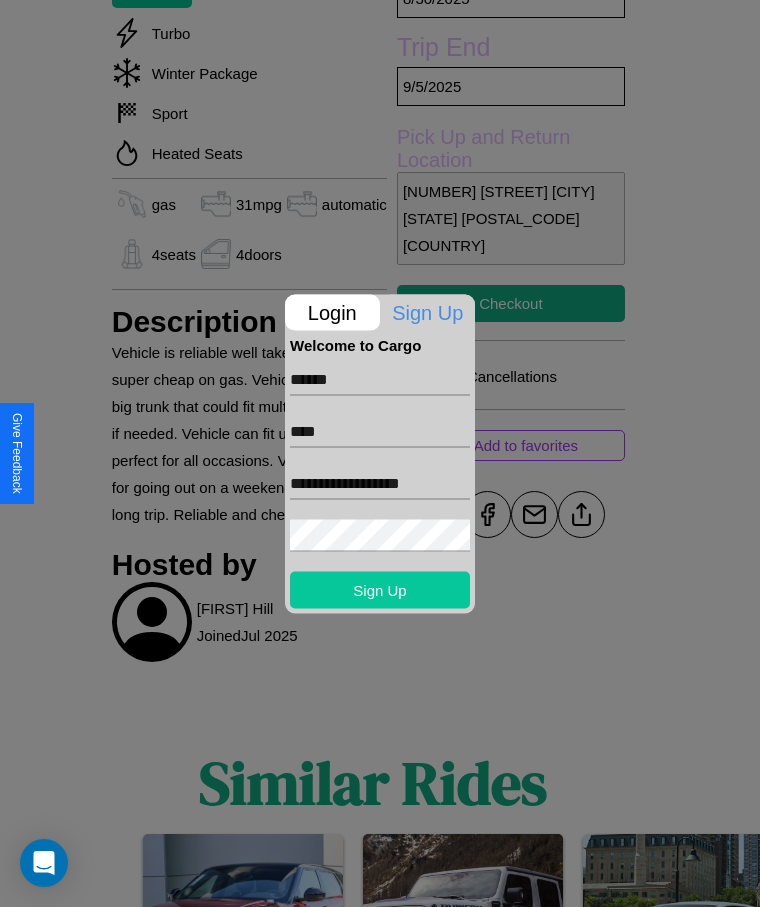 click on "Sign Up" at bounding box center [380, 589] 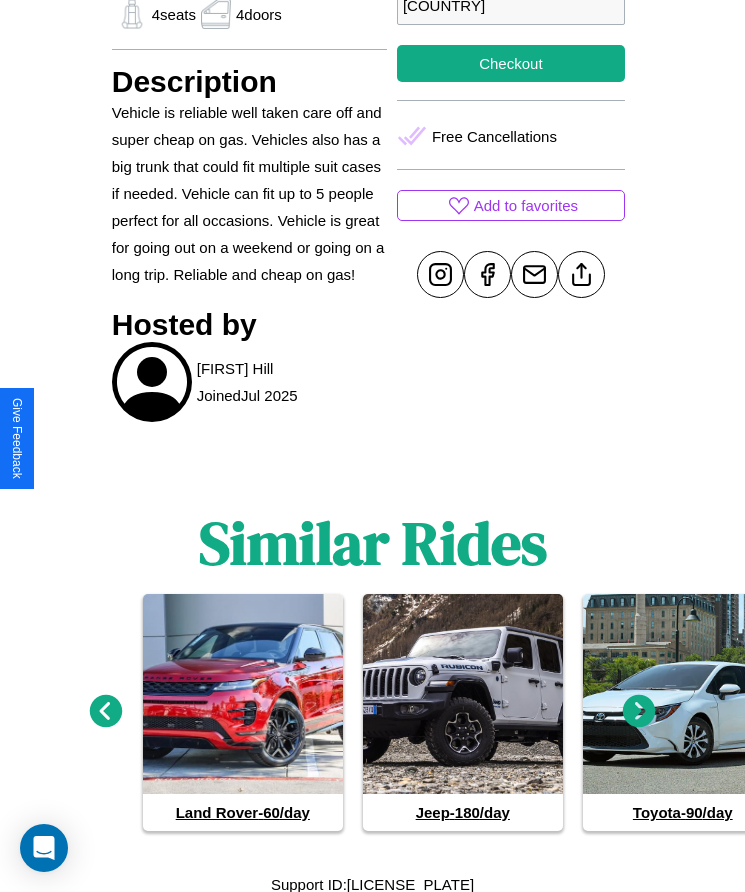 scroll, scrollTop: 955, scrollLeft: 0, axis: vertical 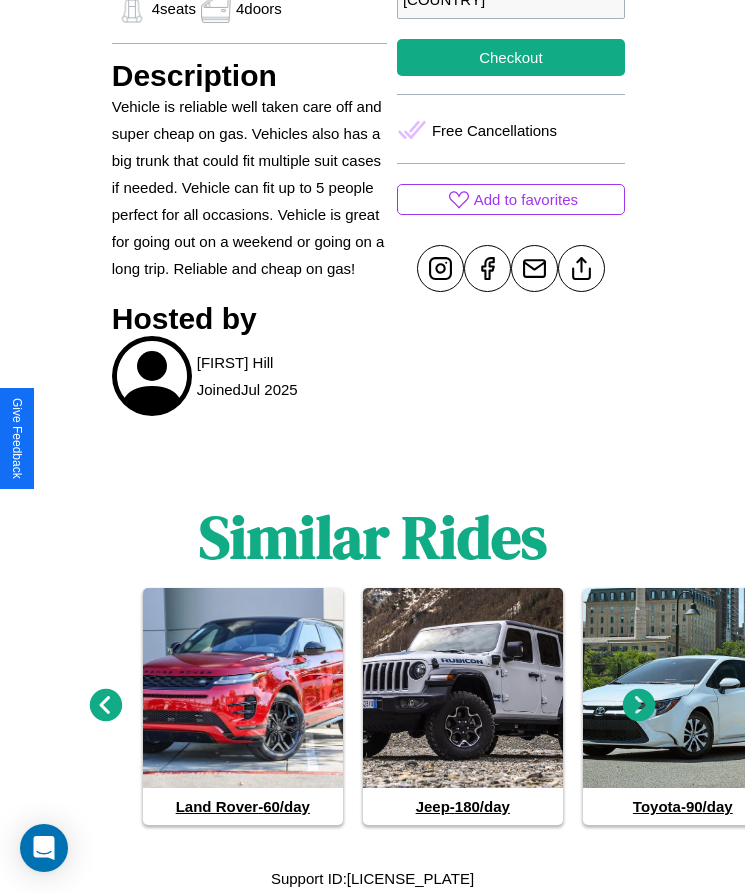 click 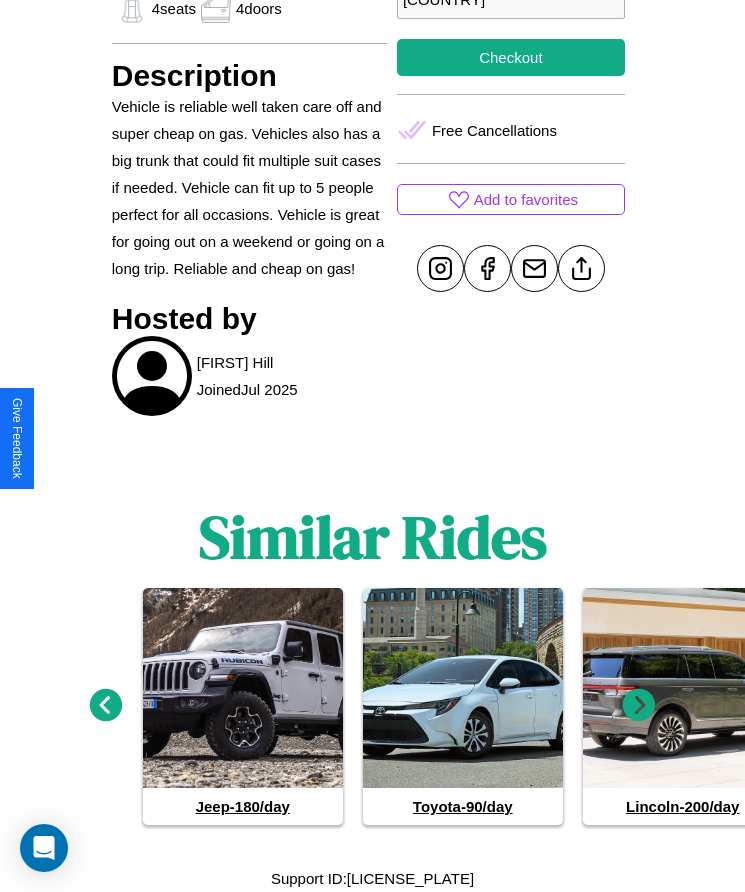click 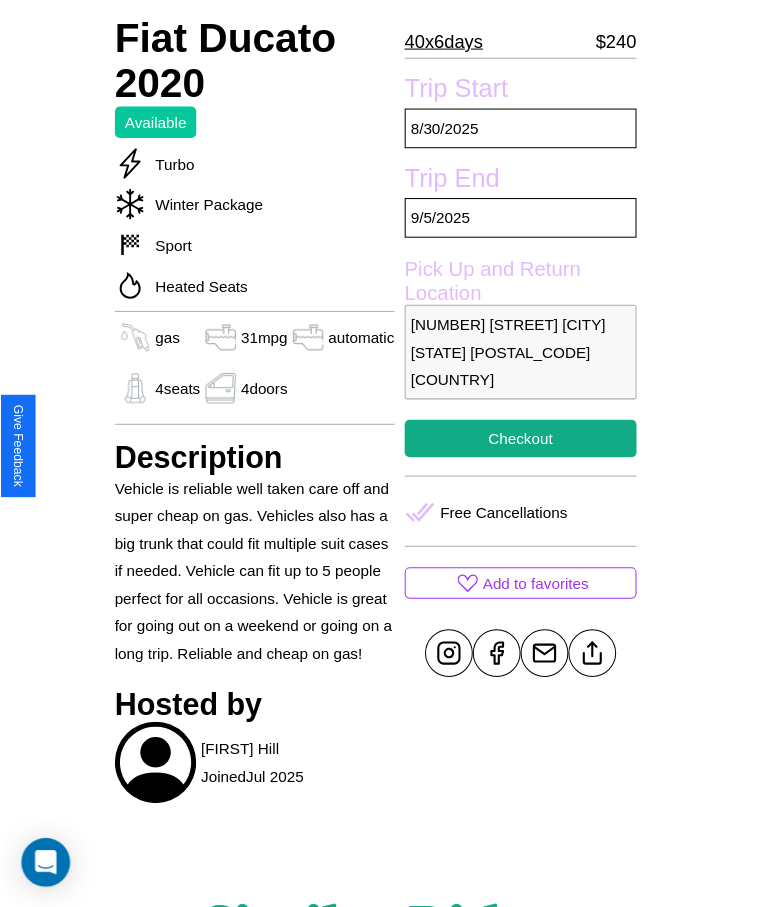 scroll, scrollTop: 567, scrollLeft: 0, axis: vertical 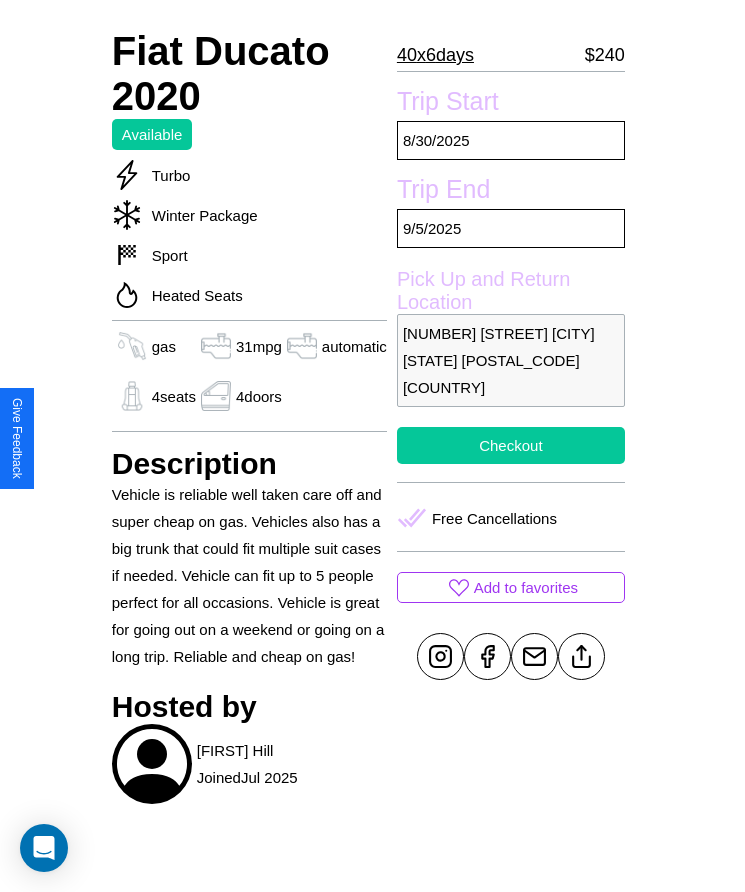 click on "Checkout" at bounding box center [511, 445] 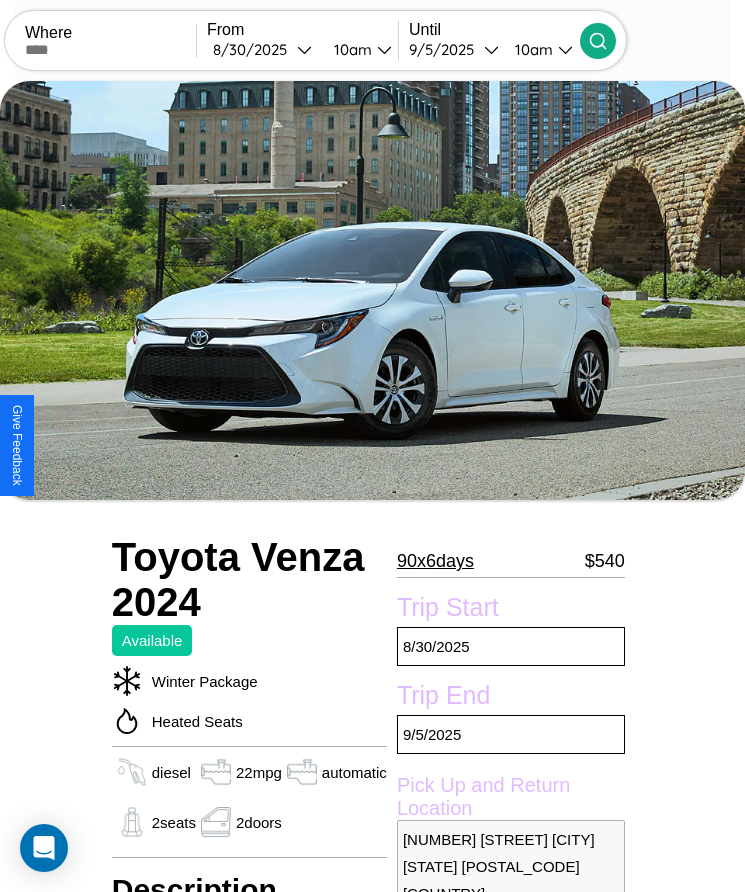 scroll, scrollTop: 115, scrollLeft: 0, axis: vertical 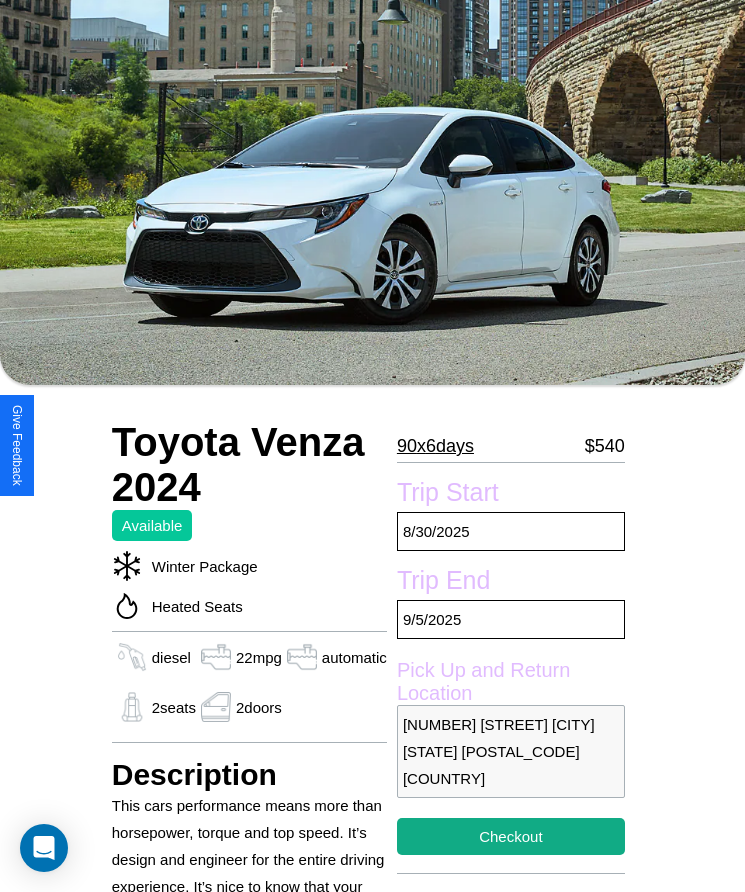 click on "90  x  6  days" at bounding box center (435, 446) 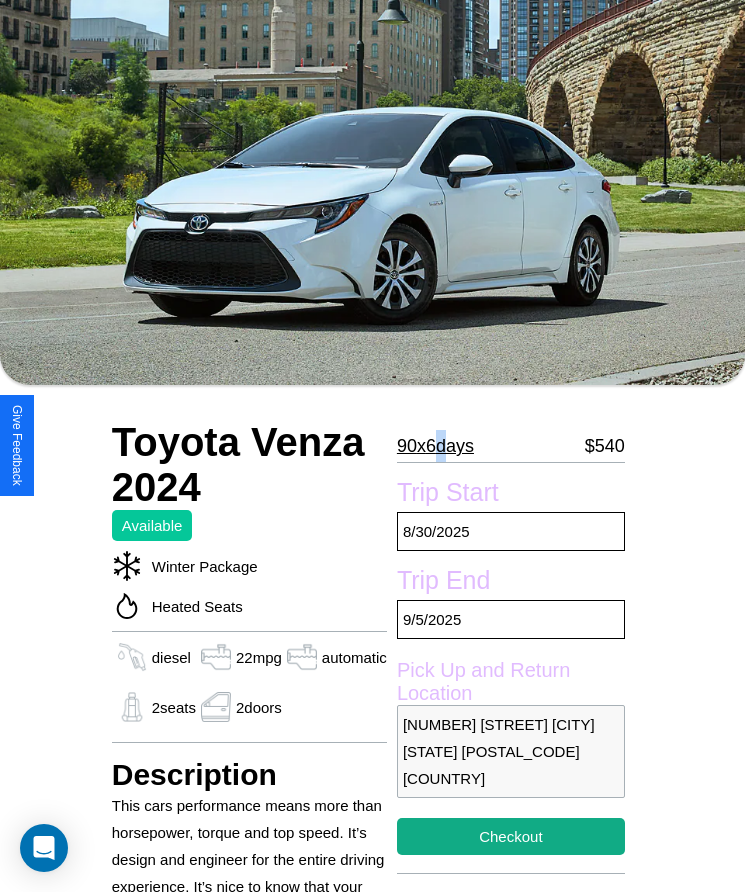 click on "90  x  6  days" at bounding box center [435, 446] 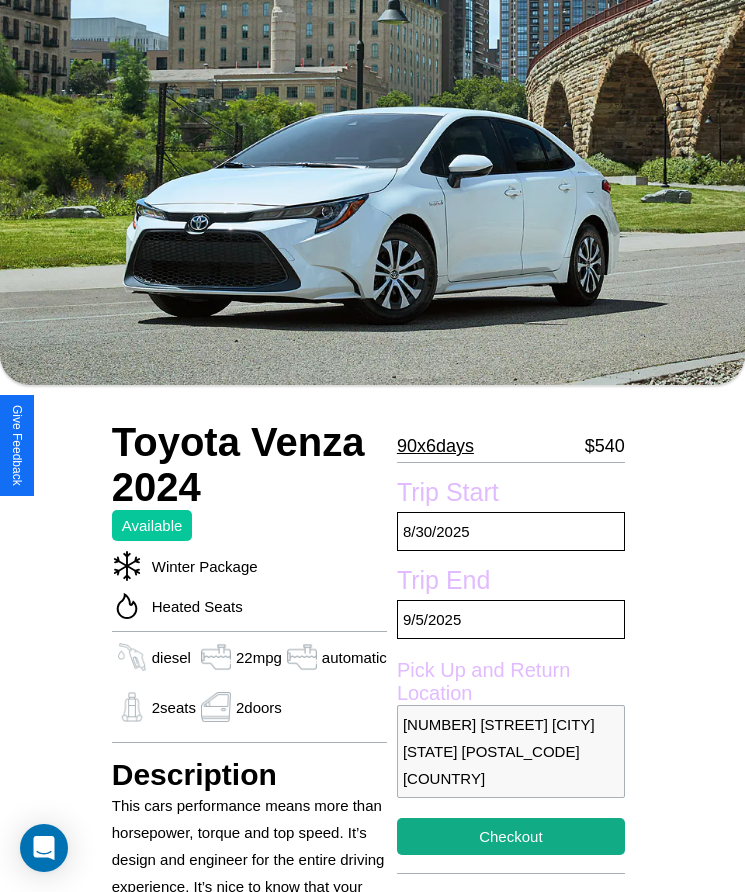 click on "90  x  6  days" at bounding box center [435, 446] 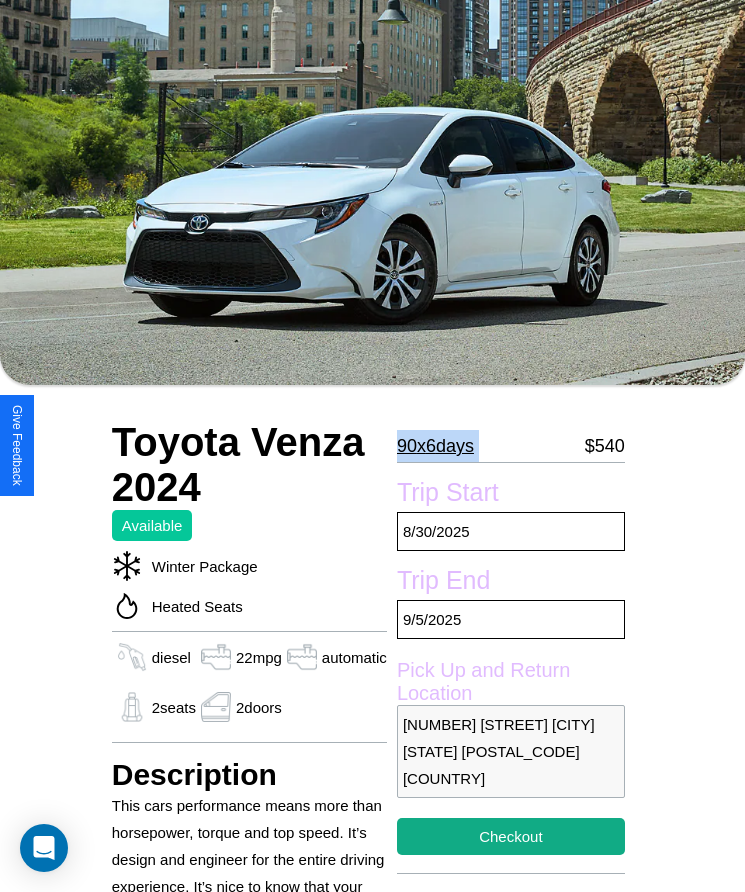 click on "90  x  6  days" at bounding box center (435, 446) 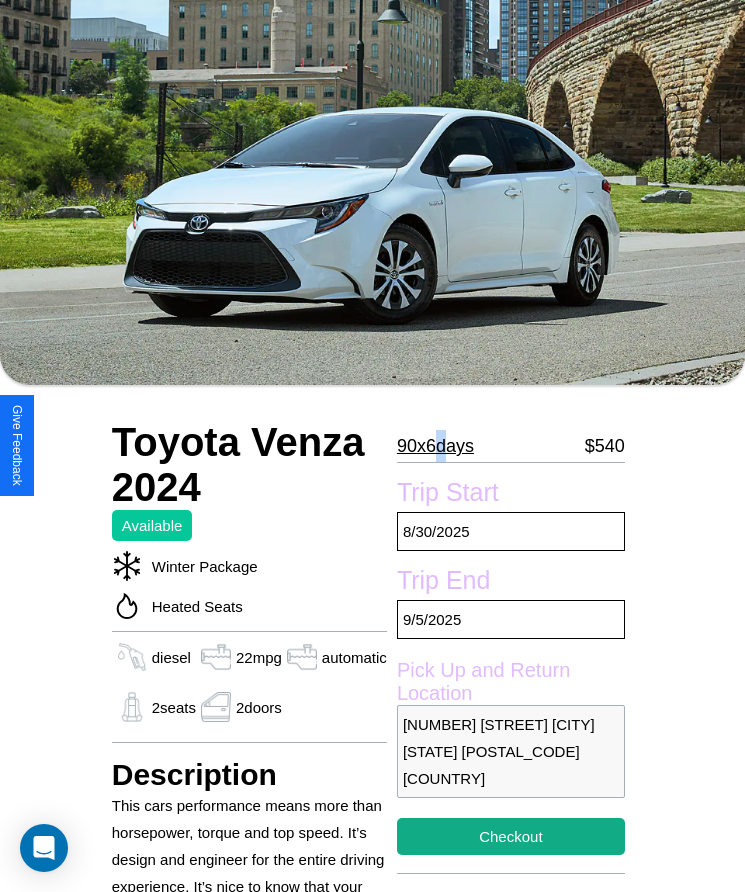 click on "90  x  6  days" at bounding box center (435, 446) 